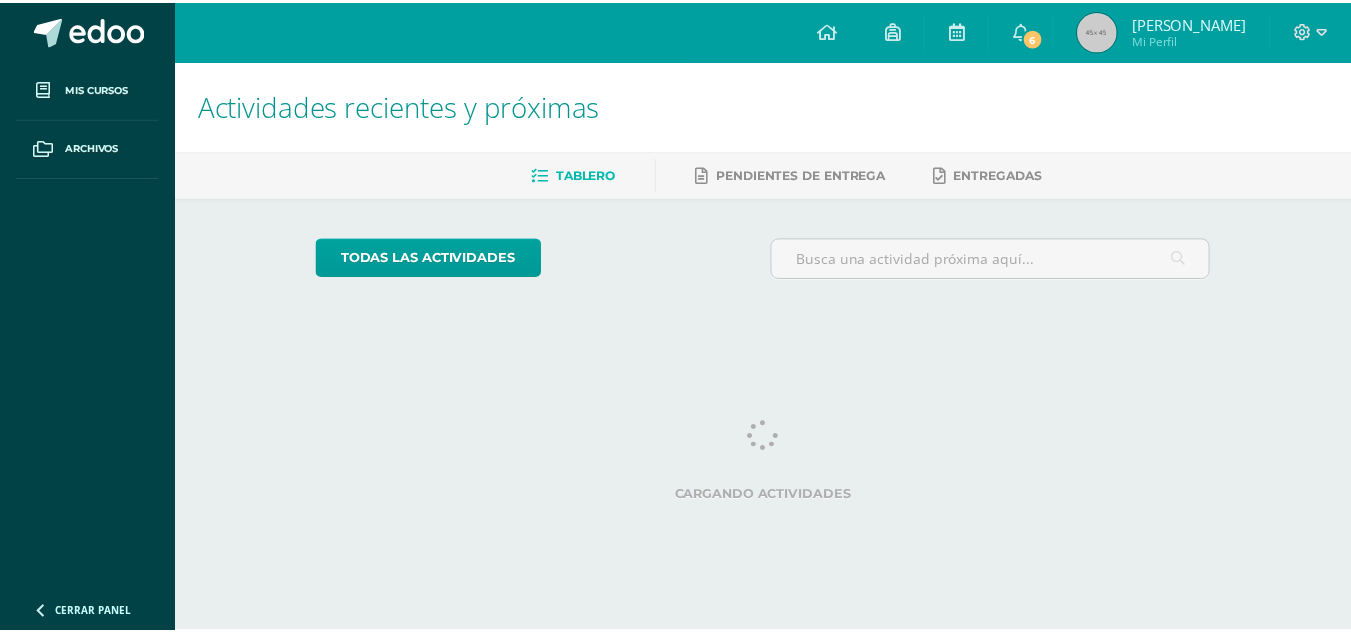 scroll, scrollTop: 0, scrollLeft: 0, axis: both 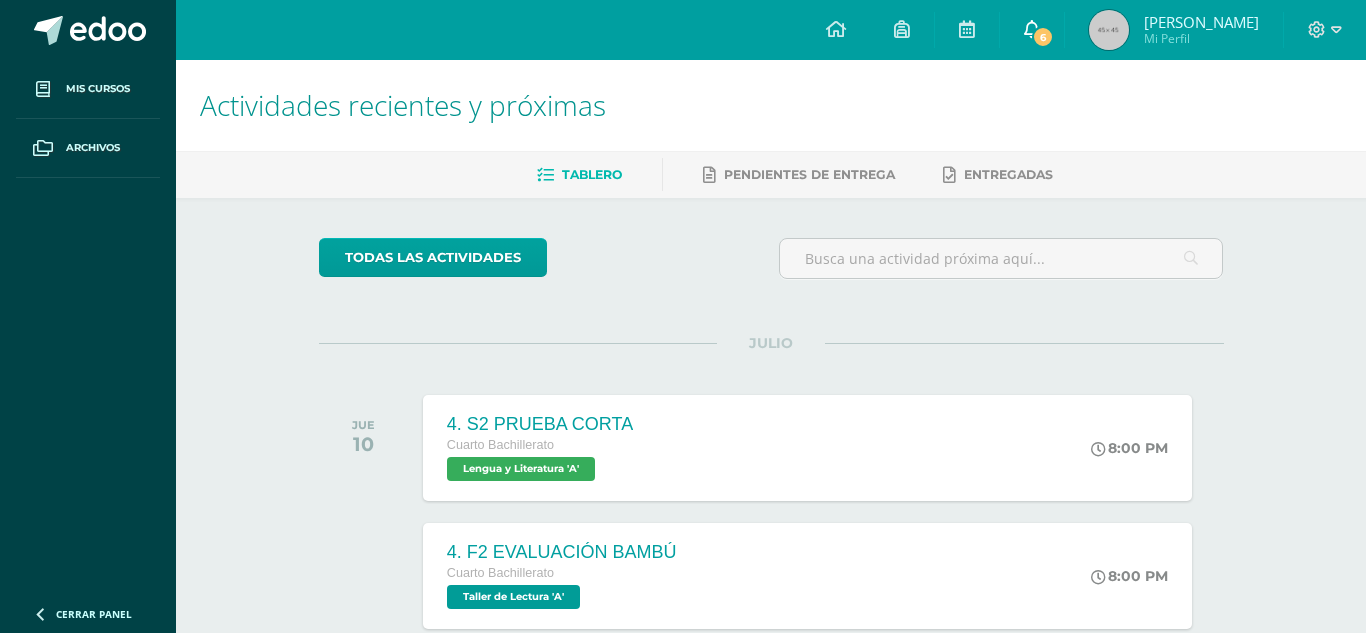click on "6" at bounding box center [1043, 37] 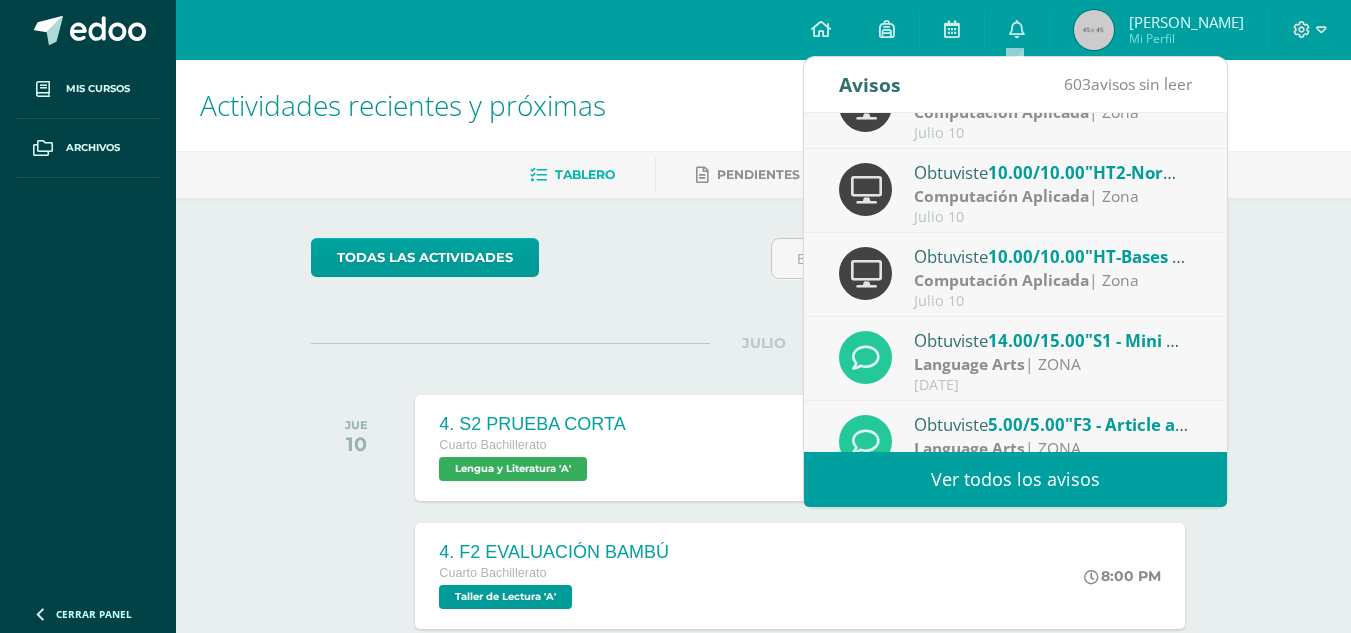 scroll, scrollTop: 333, scrollLeft: 0, axis: vertical 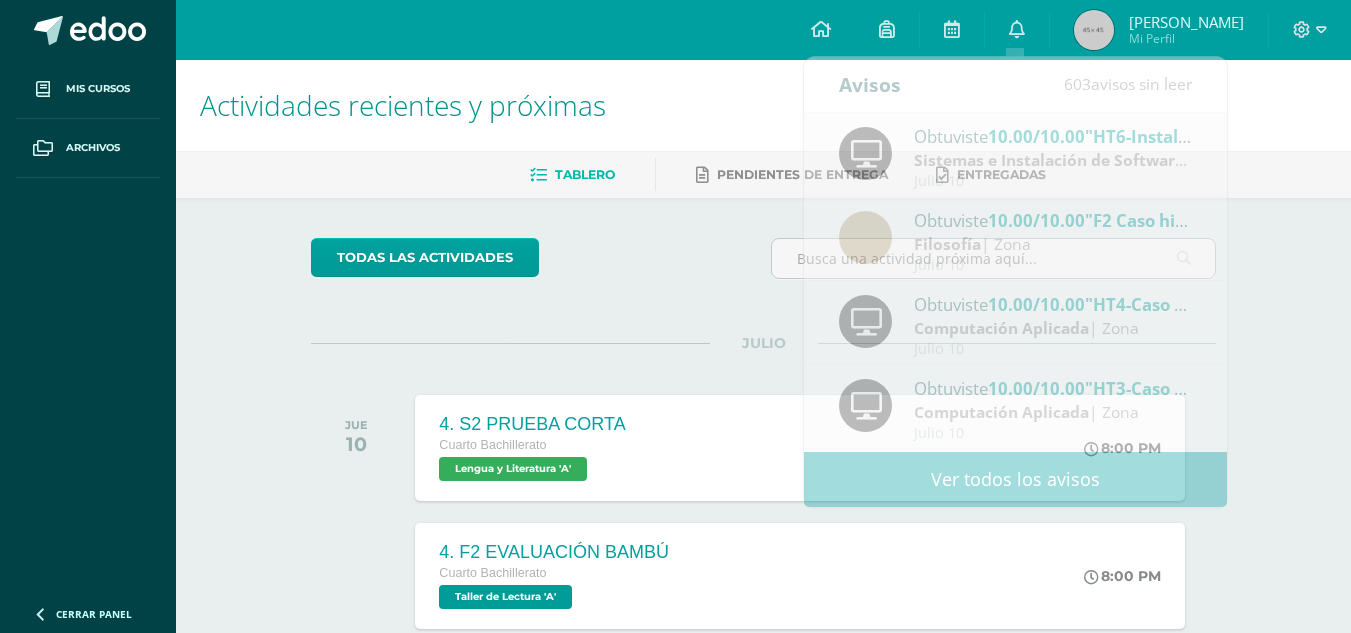 click on "todas las Actividades
No tienes actividades
Échale un vistazo a los demás períodos o  sal y disfruta del sol
JULIO
JUE
10
4. S2 PRUEBA CORTA
Cuarto Bachillerato
Lengua y Literatura 'A'
8:00 PM
4. S2 PRUEBA CORTA" at bounding box center [763, 1116] 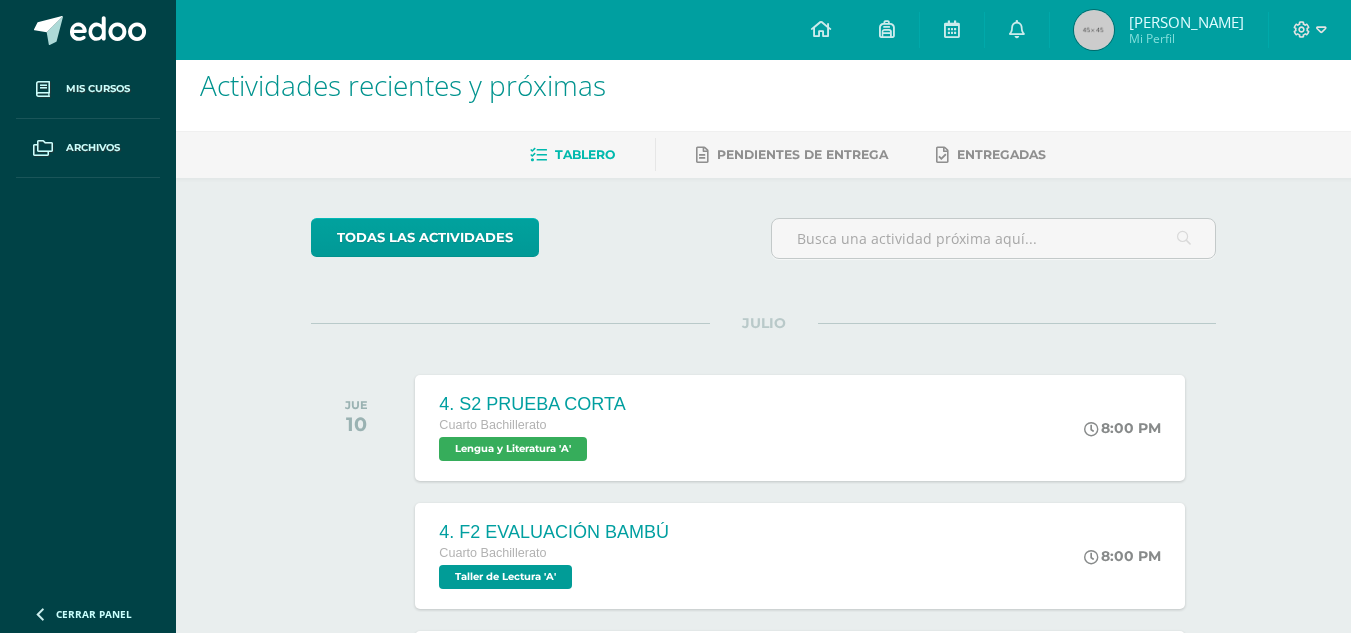 scroll, scrollTop: 0, scrollLeft: 0, axis: both 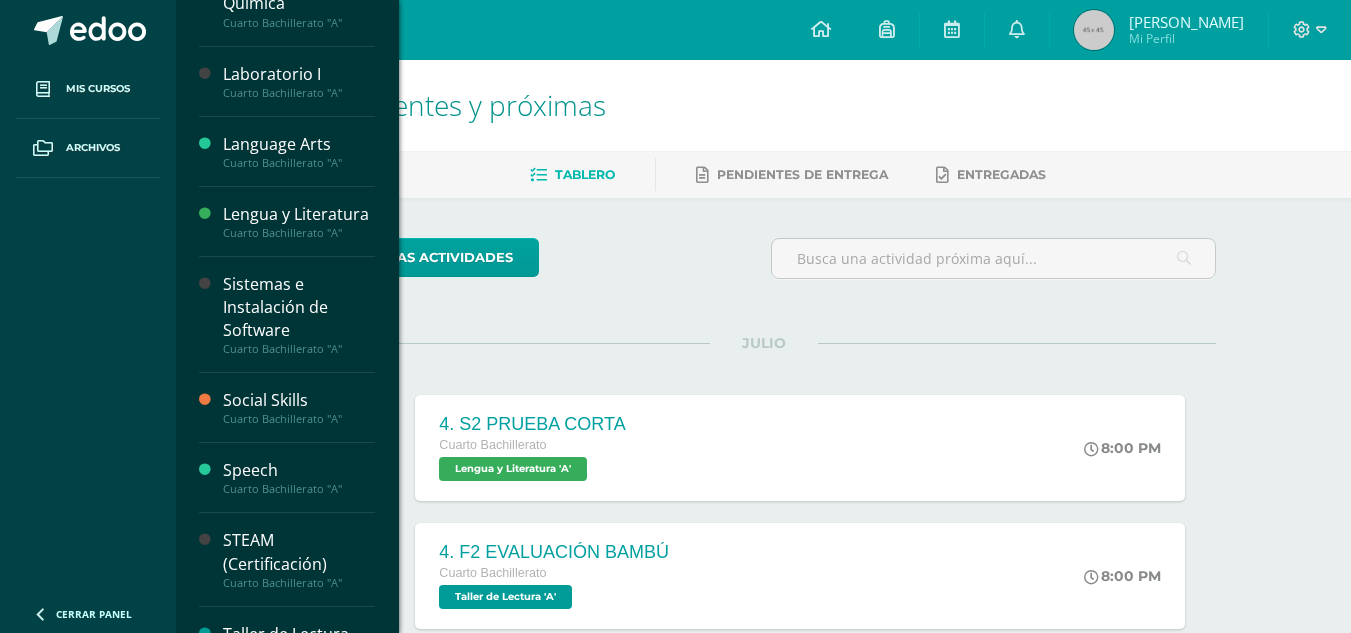 click on "Cuarto
Bachillerato
"A"" at bounding box center (299, 93) 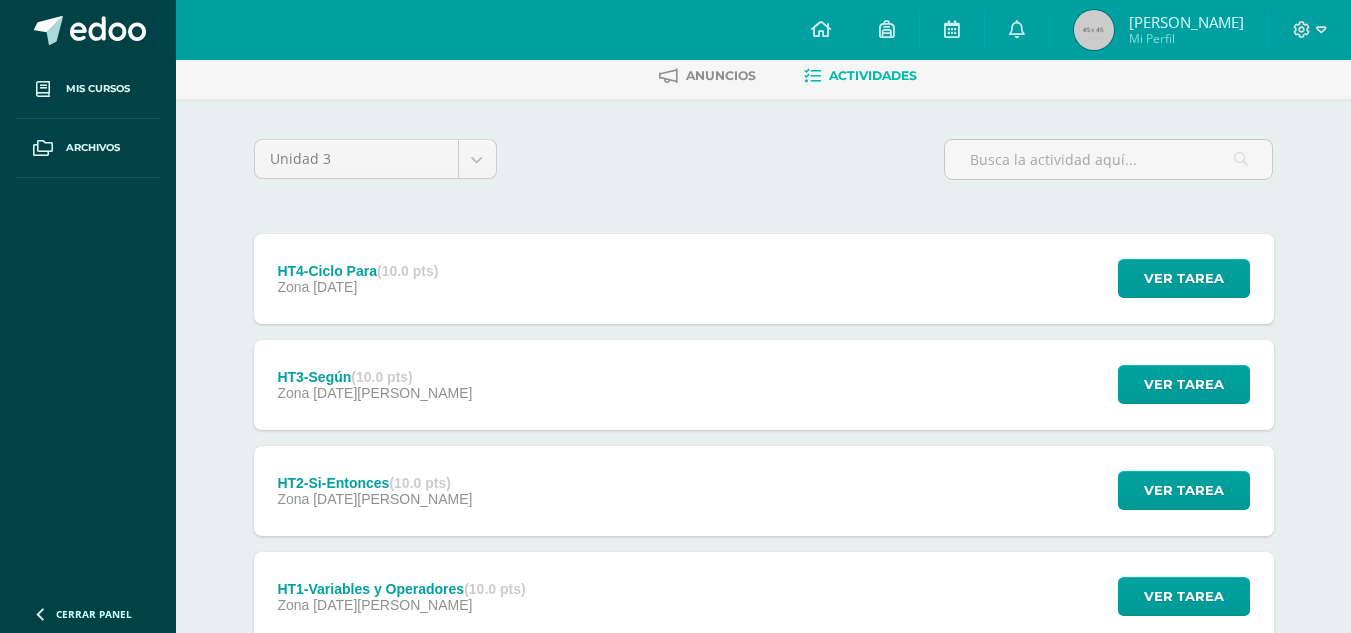 scroll, scrollTop: 100, scrollLeft: 0, axis: vertical 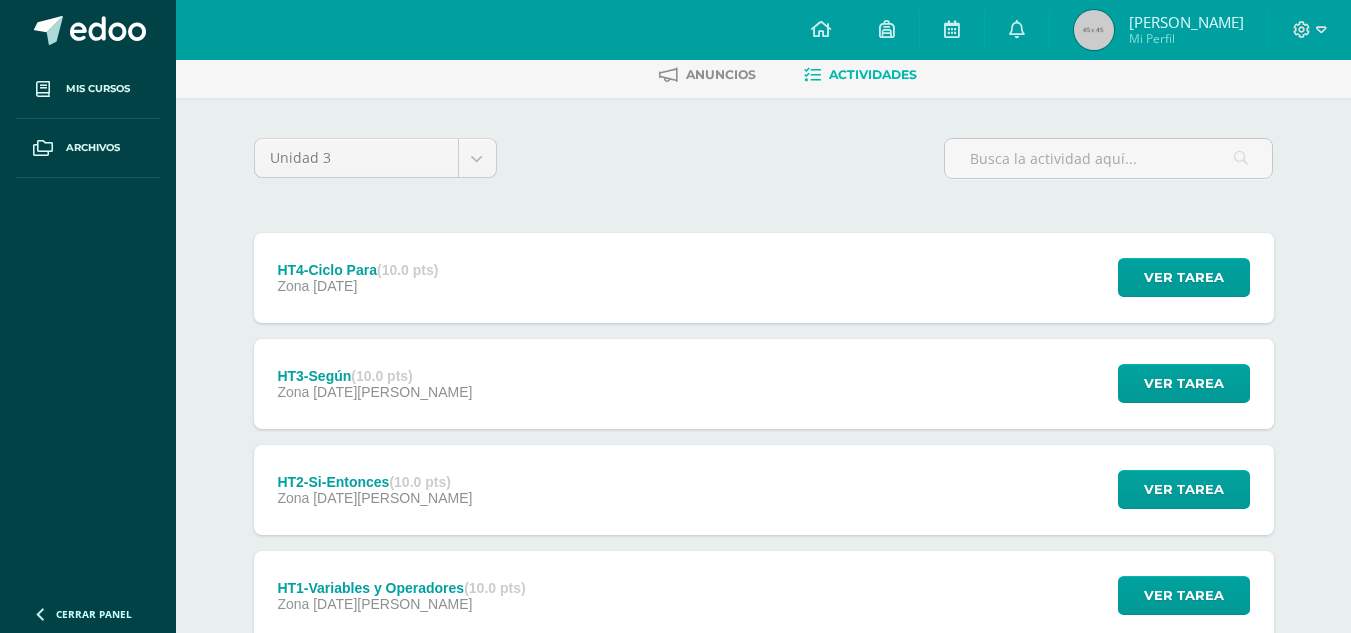 click on "HT4-Ciclo Para  (10.0 pts)
Zona
[DATE]" at bounding box center (358, 278) 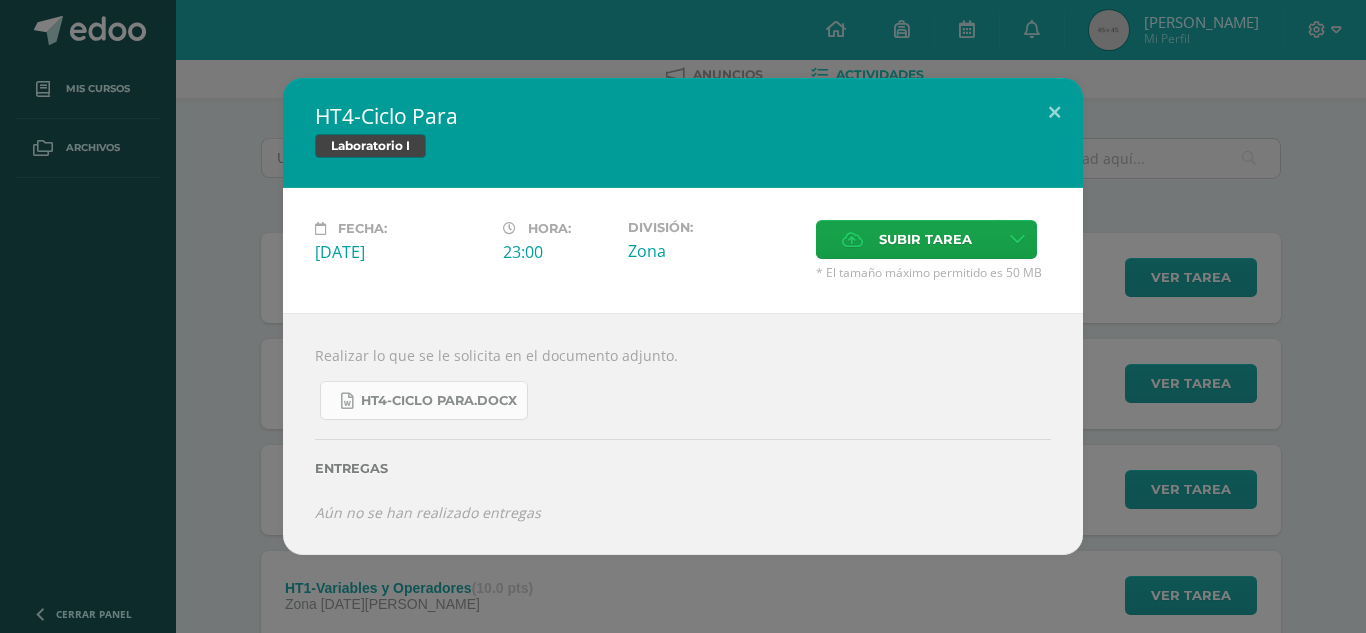 click on "HT4-Ciclo Para.docx" at bounding box center (424, 400) 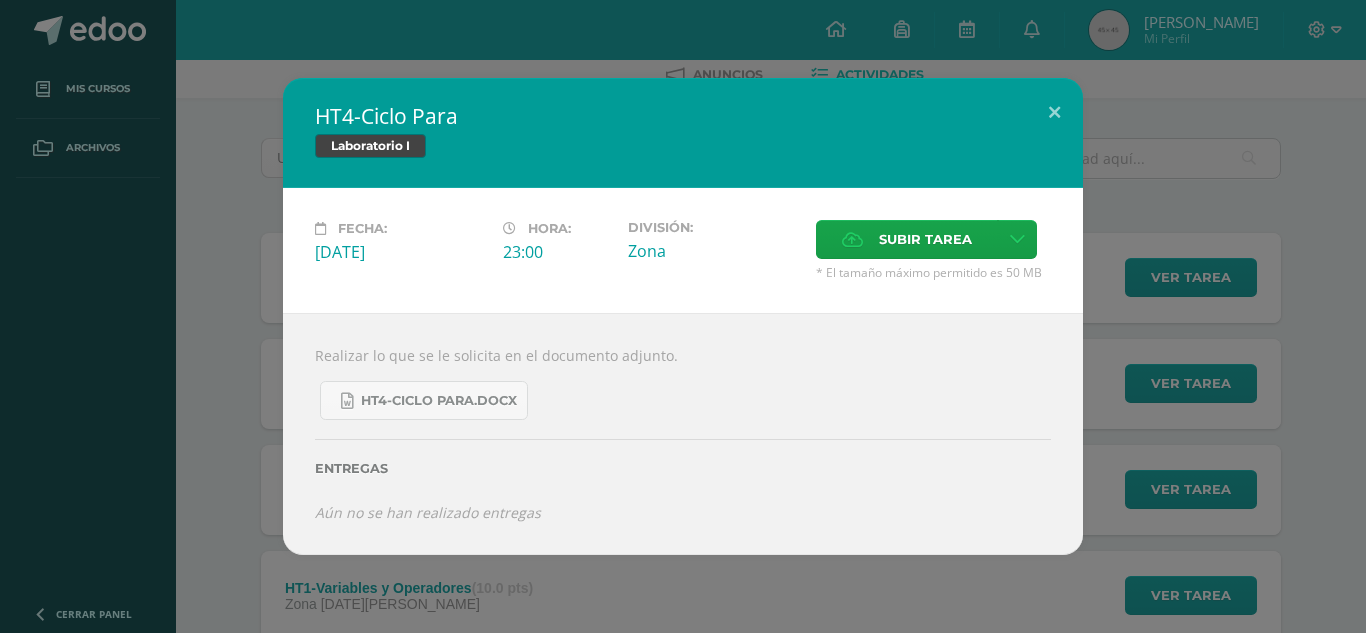 click on "HT4-Ciclo Para
Laboratorio I
Fecha:
Domingo 13 de Julio
Hora:
23:00
División:
Zona
Aceptar" at bounding box center (683, 316) 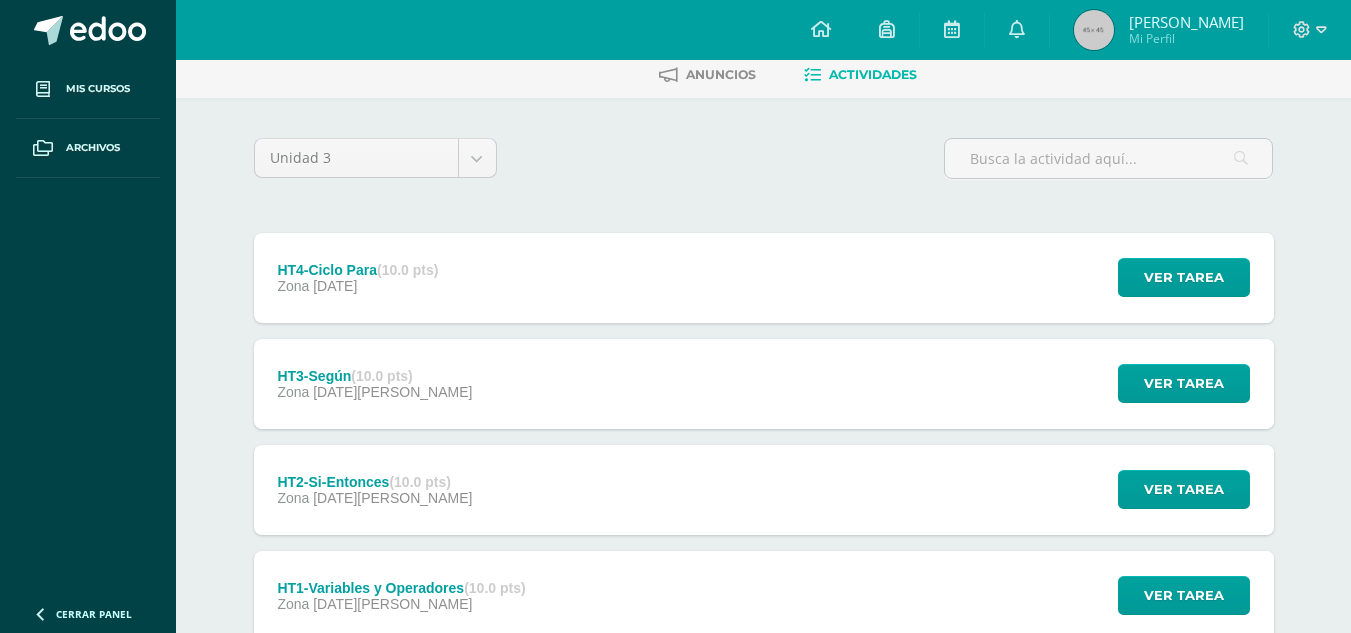 click on "HT3-Según  (10.0 pts)
Zona
08 de Julio
Ver tarea
HT3-Según
Laboratorio I
Cargando contenido" at bounding box center (764, 384) 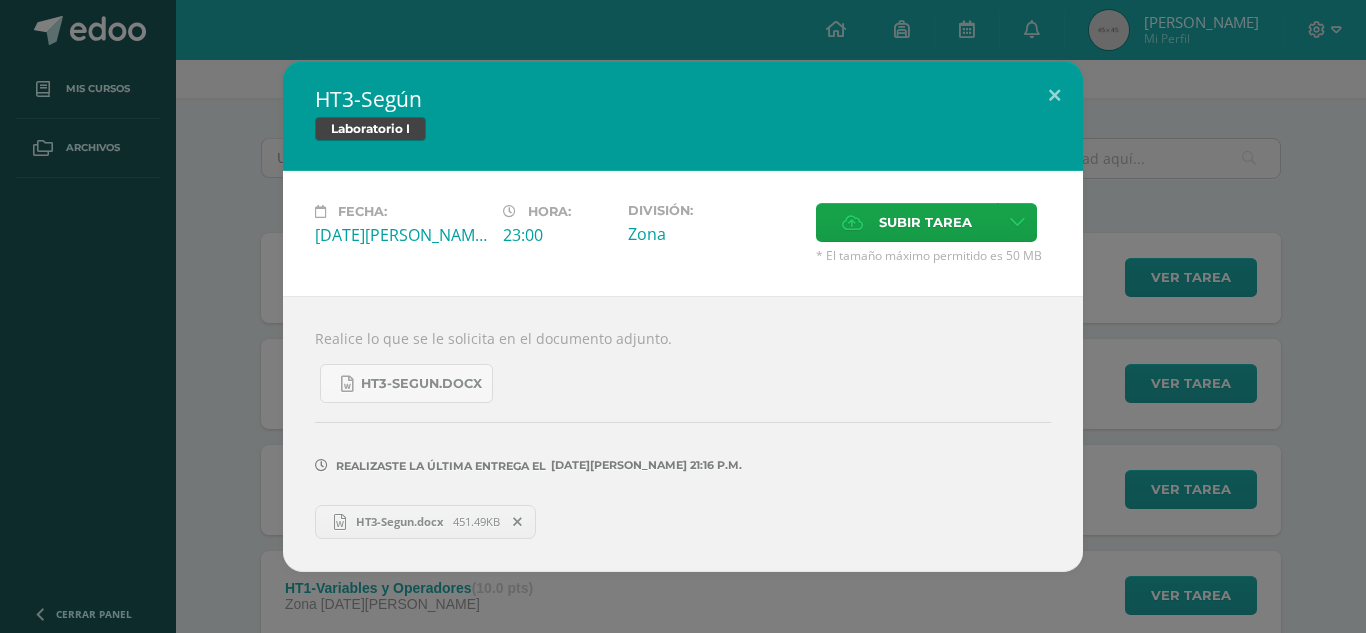 click on "HT3-Según
Laboratorio I
Fecha:
Martes 08 de Julio
Hora:
23:00
División:
Zona
Subir tarea" at bounding box center (683, 316) 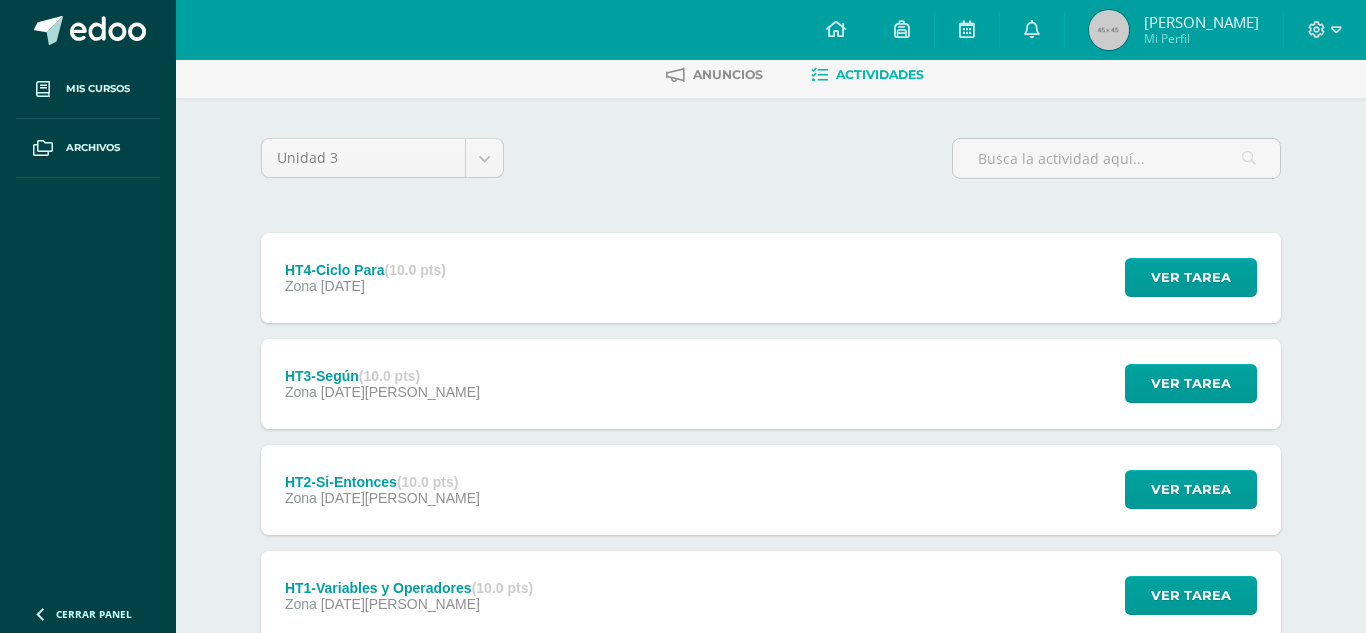 click on "Realice lo que se le solicita en el documento adjunto.
HT3-Segun.docx
Realizaste la última entrega el
03 DE Julio A LAS 21:16 p.m." at bounding box center [683, 422] 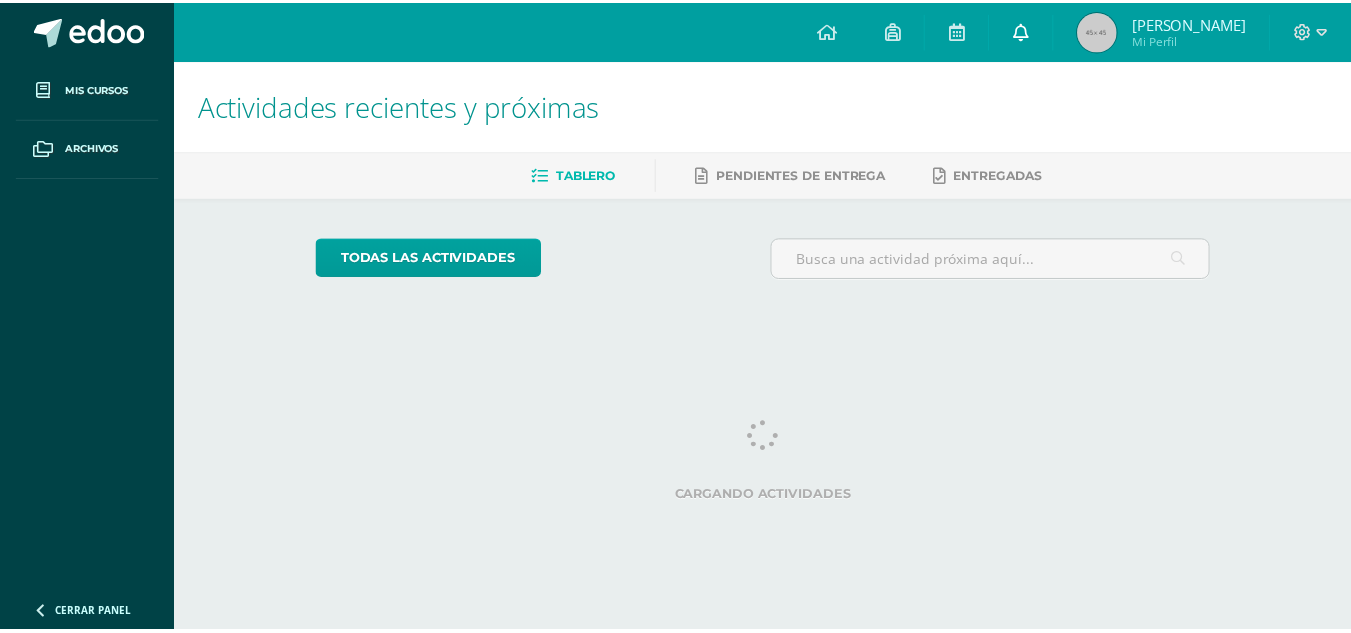 scroll, scrollTop: 0, scrollLeft: 0, axis: both 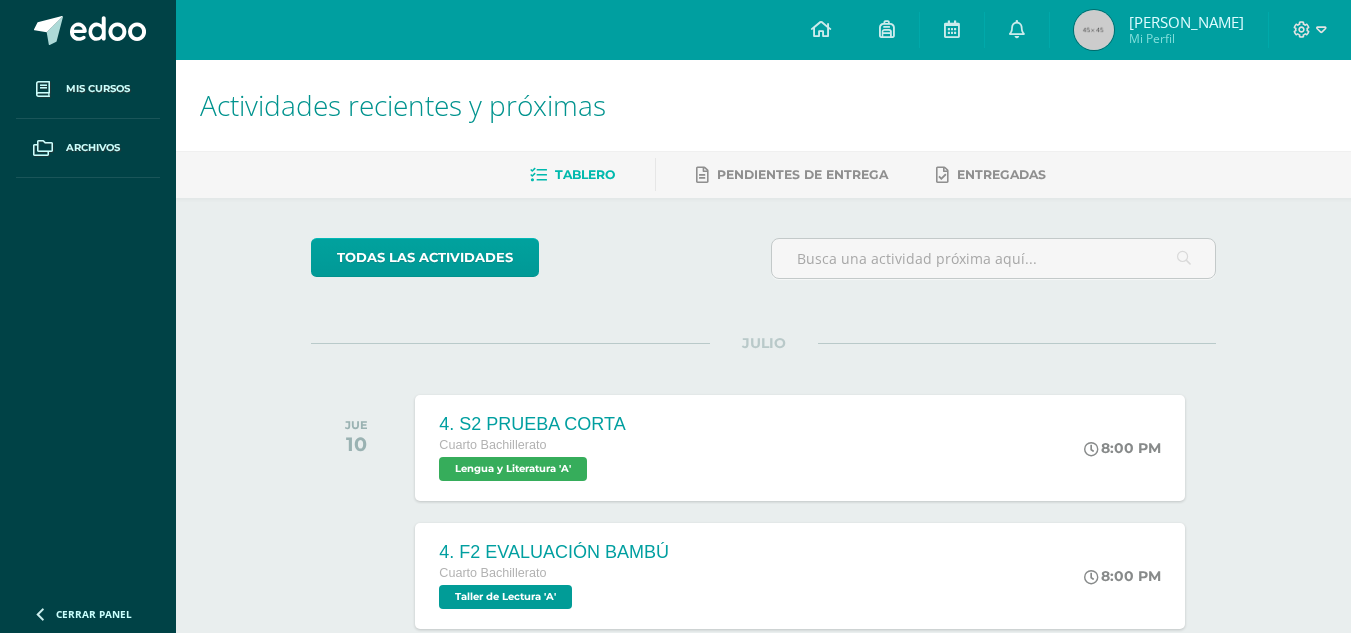 click on "Adrian Alejandro
Mi Perfil" at bounding box center (1159, 30) 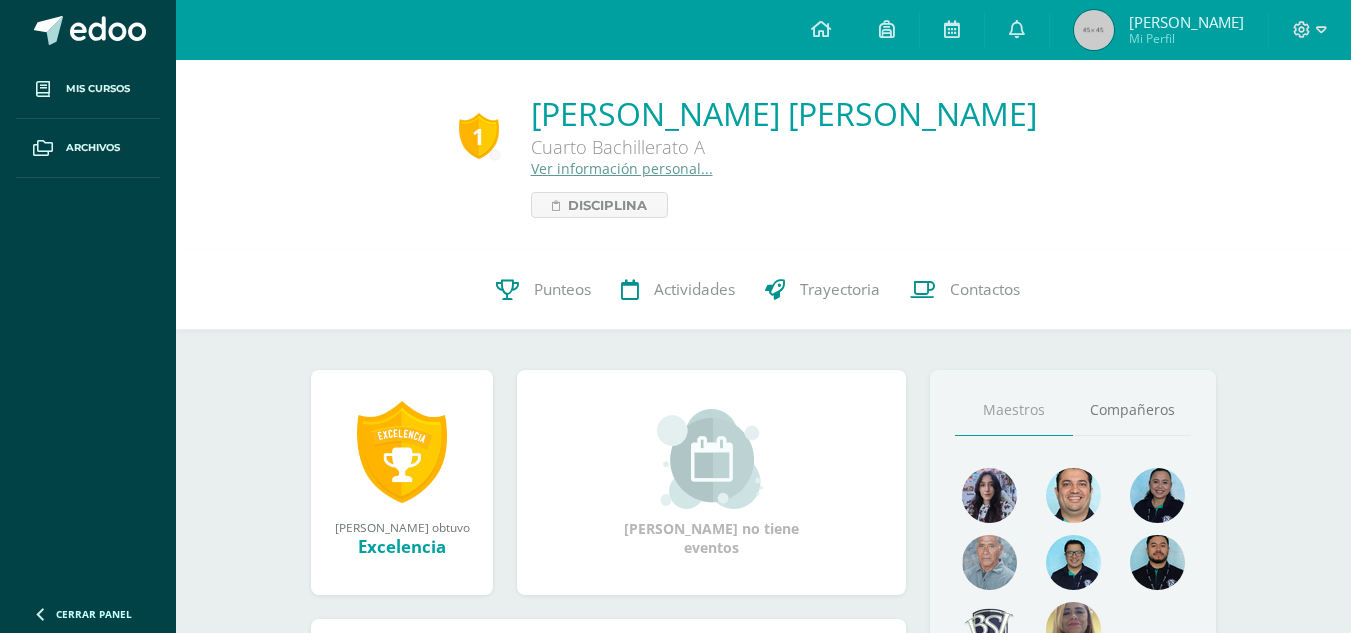 scroll, scrollTop: 0, scrollLeft: 0, axis: both 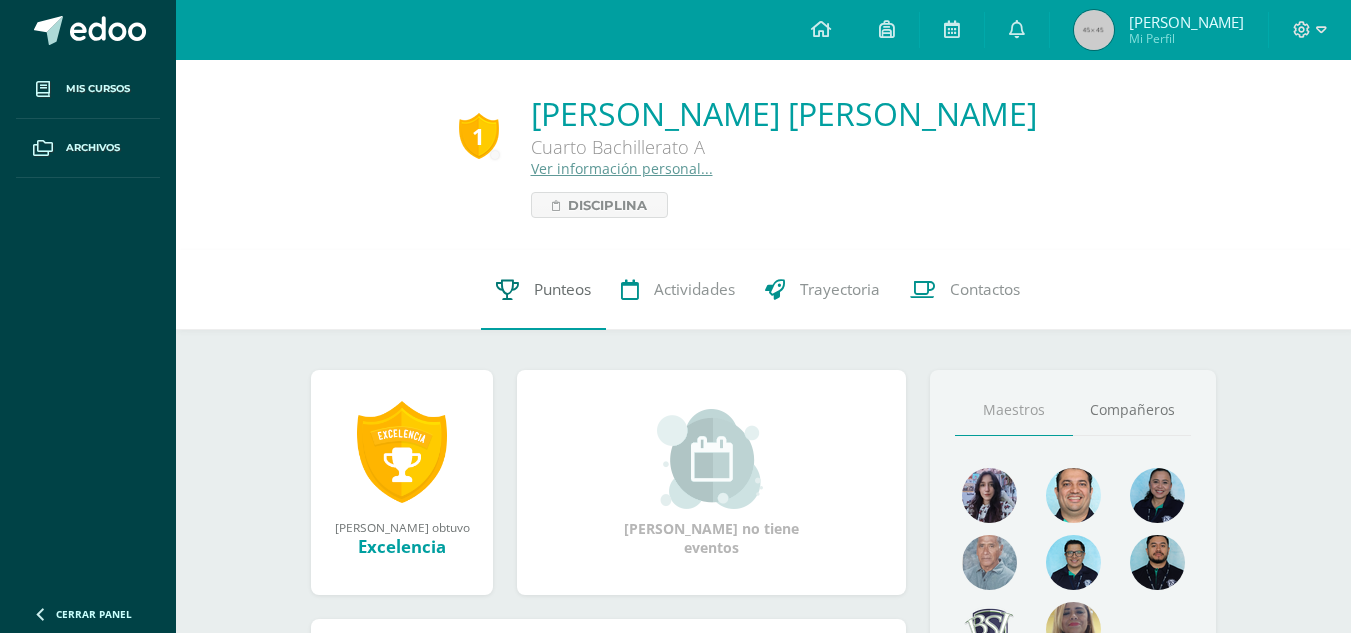 click on "Punteos" at bounding box center [562, 289] 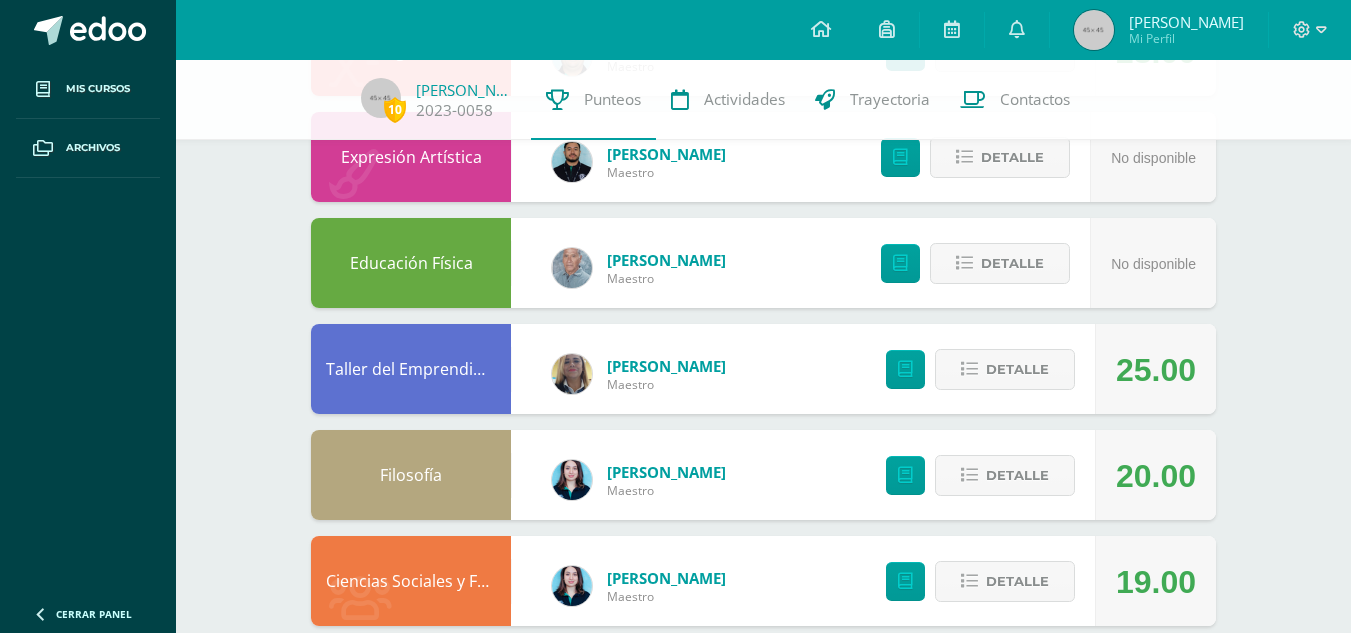 scroll, scrollTop: 1100, scrollLeft: 0, axis: vertical 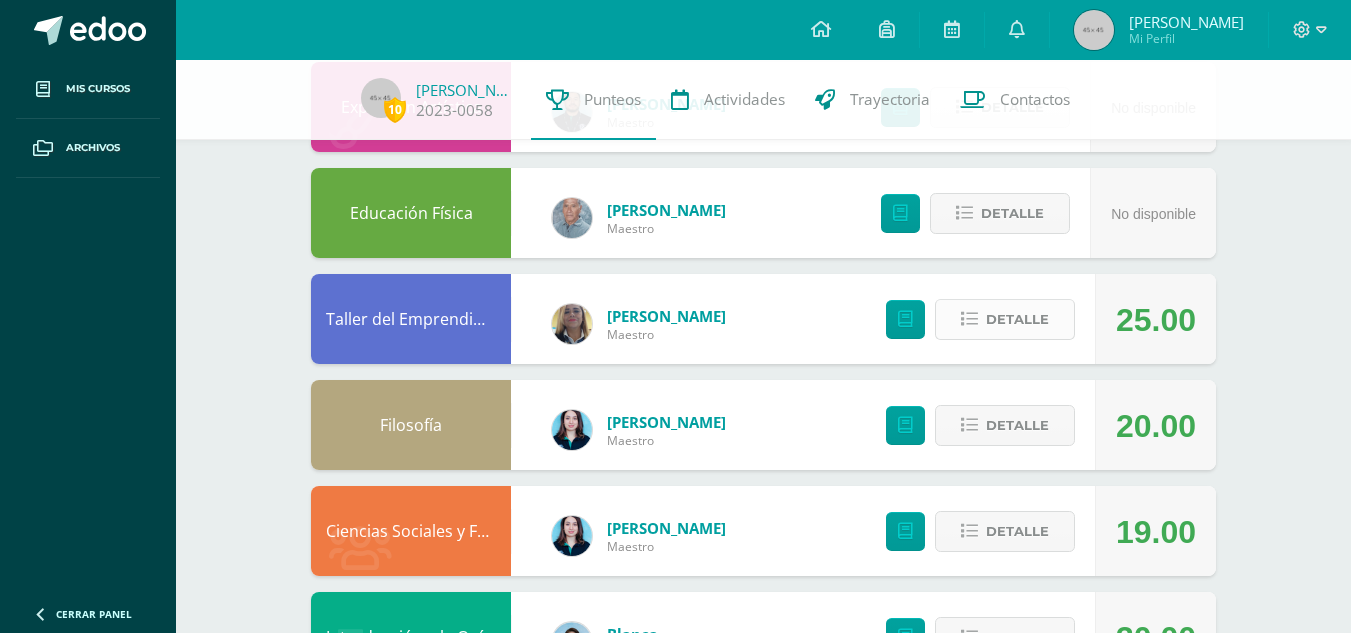 click on "Detalle" at bounding box center [1017, 319] 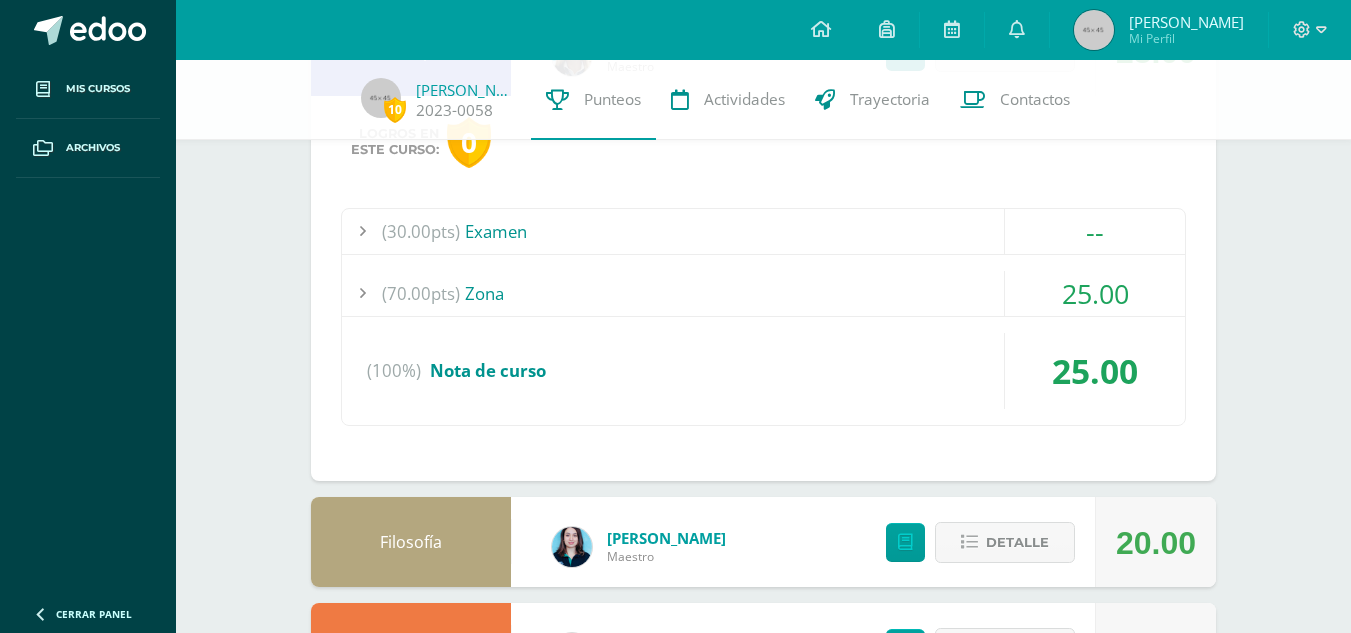 scroll, scrollTop: 1400, scrollLeft: 0, axis: vertical 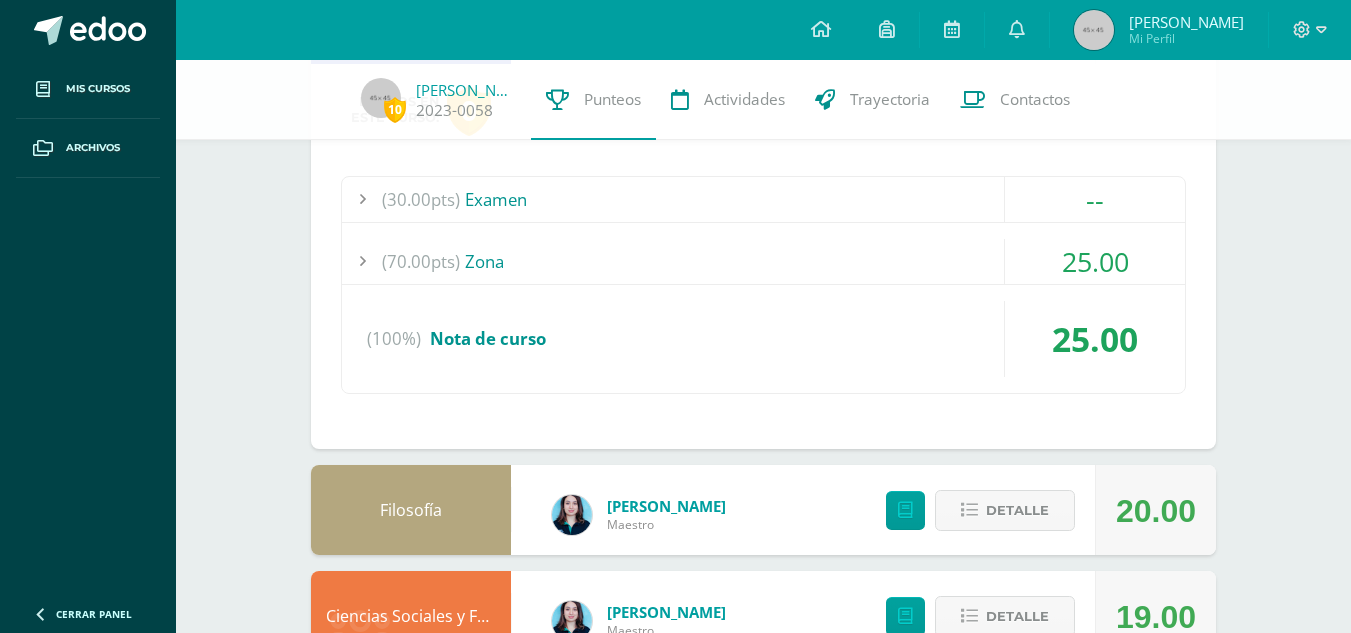 click on "(70.00pts)
Zona" at bounding box center [763, 261] 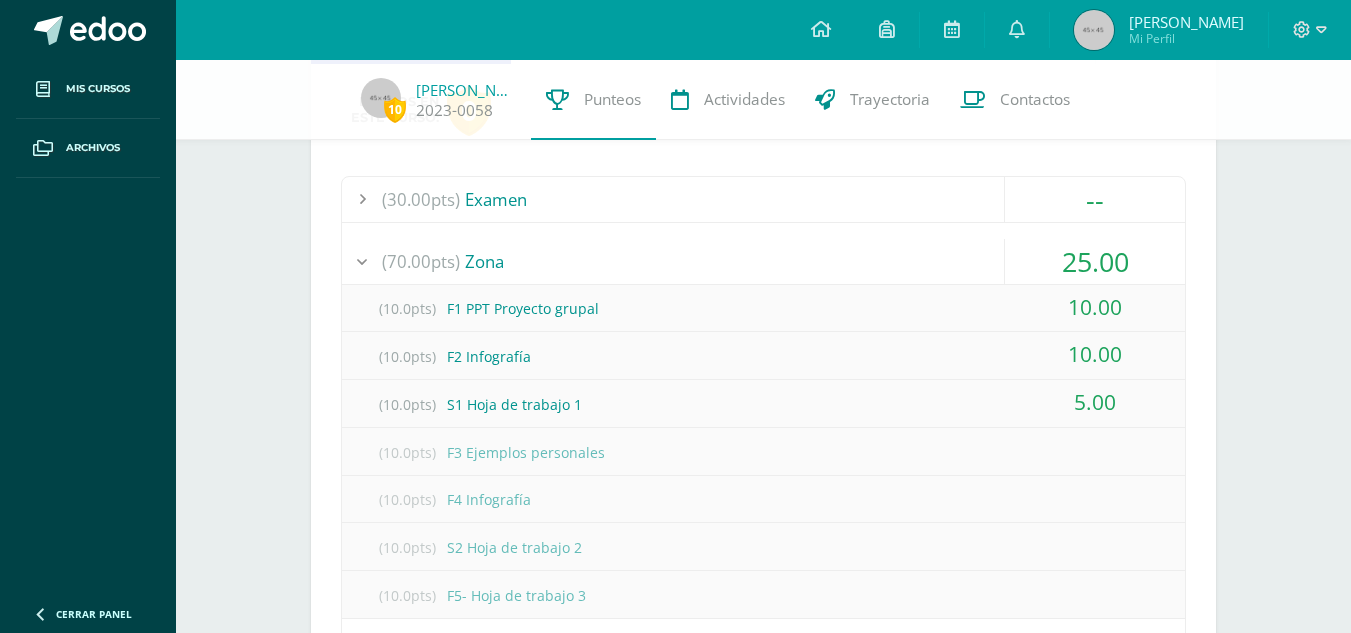 drag, startPoint x: 1122, startPoint y: 392, endPoint x: 1137, endPoint y: 393, distance: 15.033297 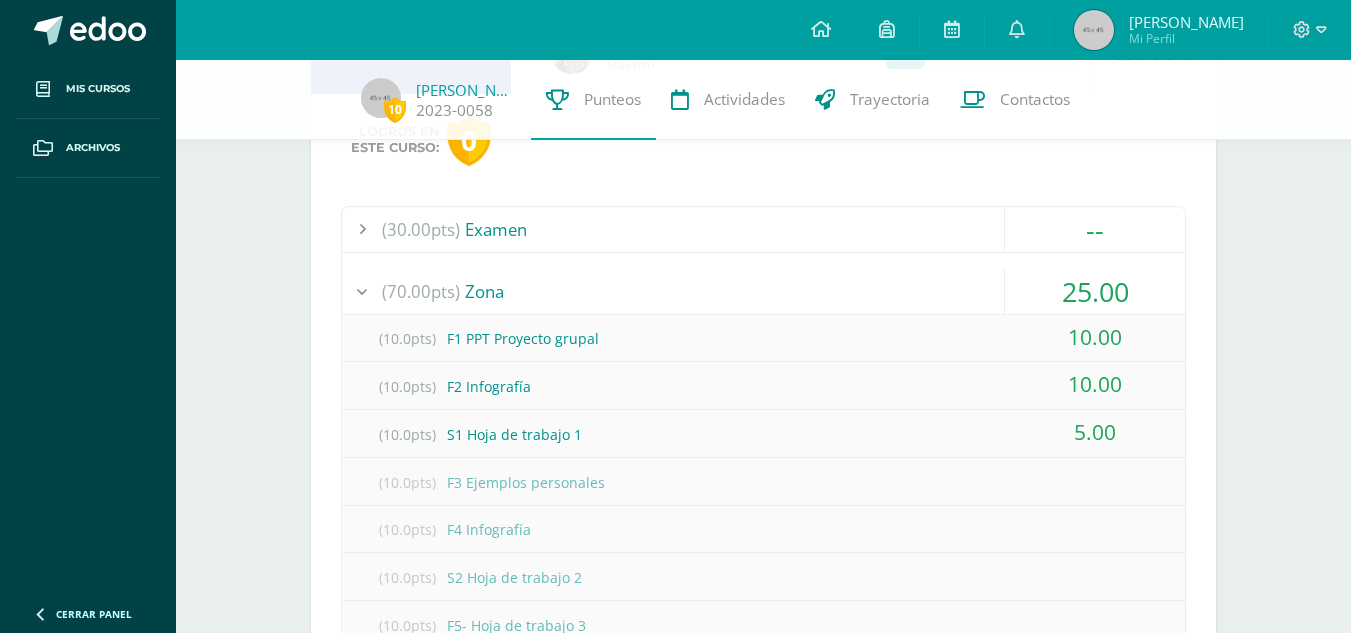 scroll, scrollTop: 1400, scrollLeft: 0, axis: vertical 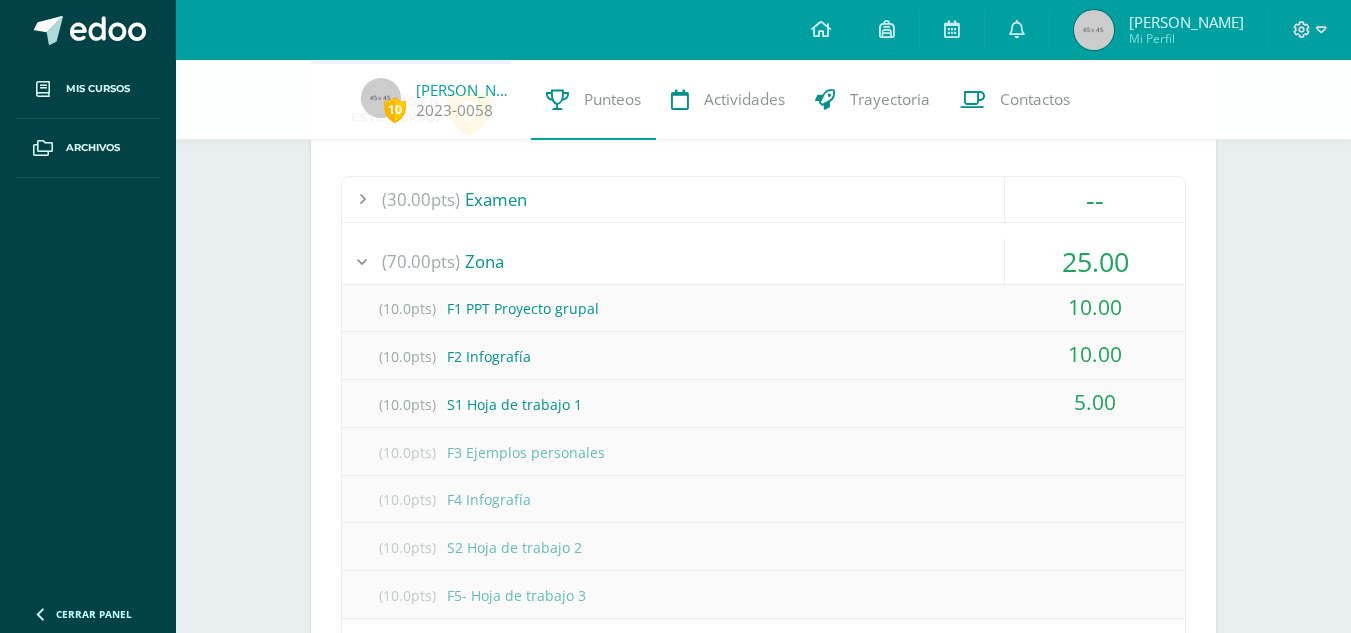 drag, startPoint x: 1076, startPoint y: 404, endPoint x: 1147, endPoint y: 402, distance: 71.02816 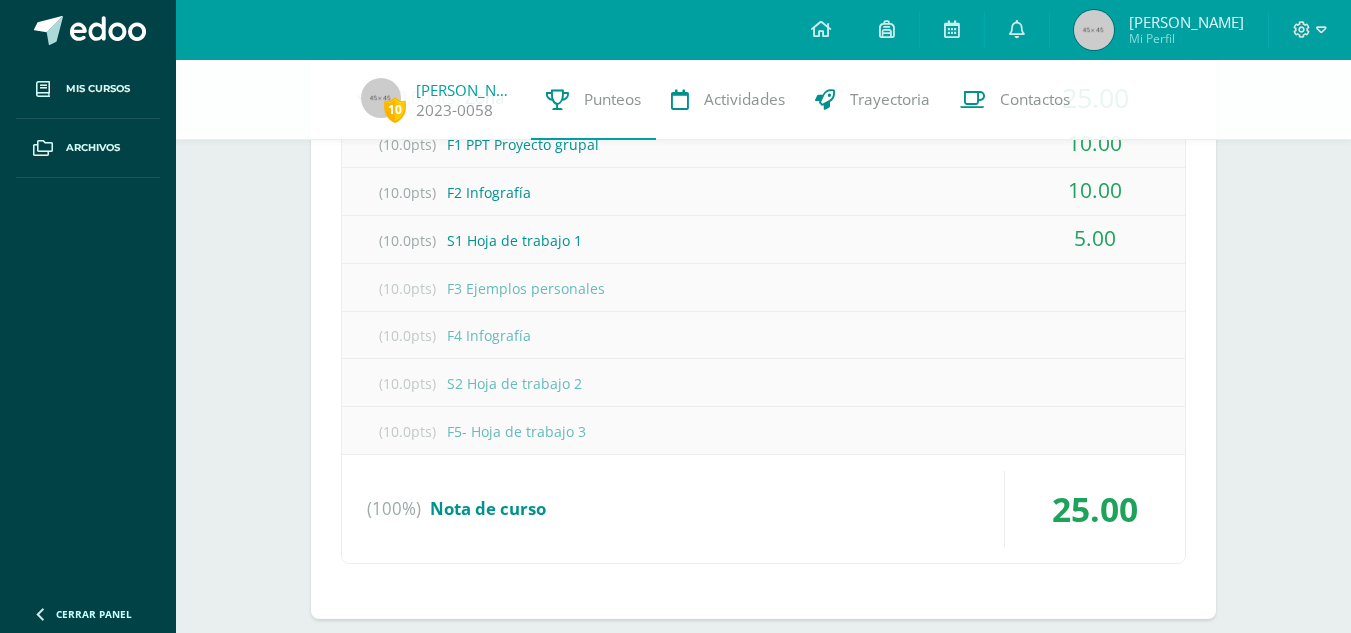scroll, scrollTop: 1600, scrollLeft: 0, axis: vertical 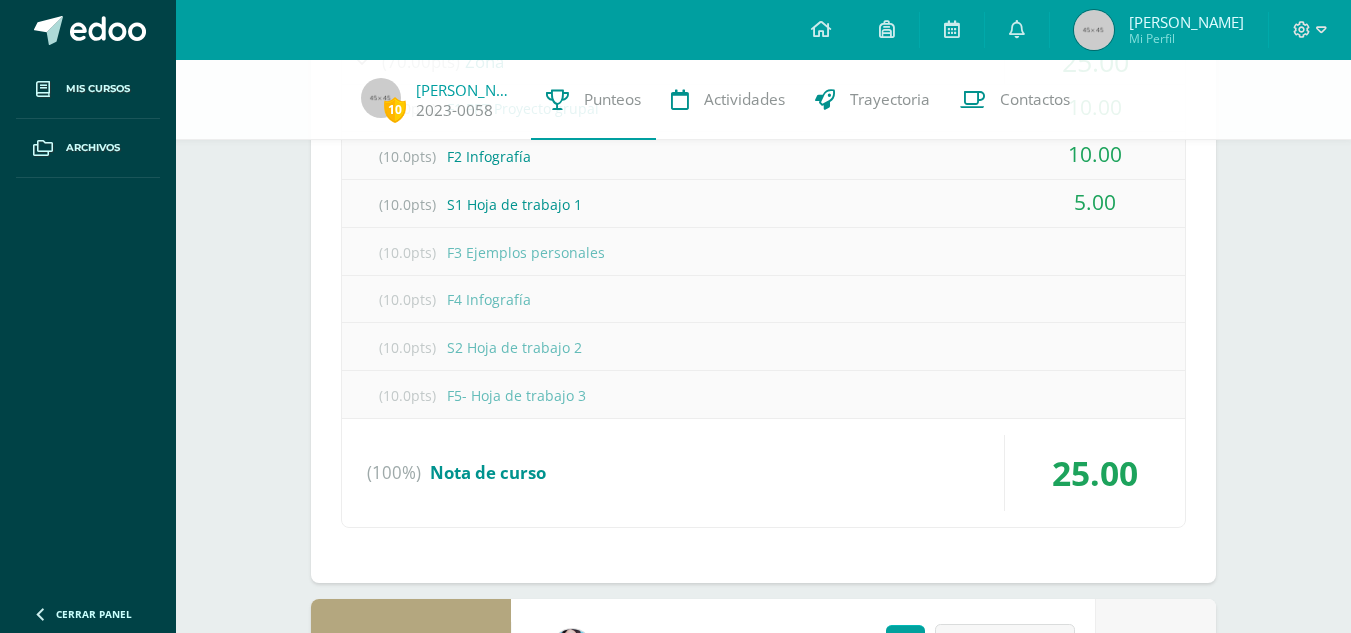 click on "(100%)
Nota de curso" at bounding box center [763, 473] 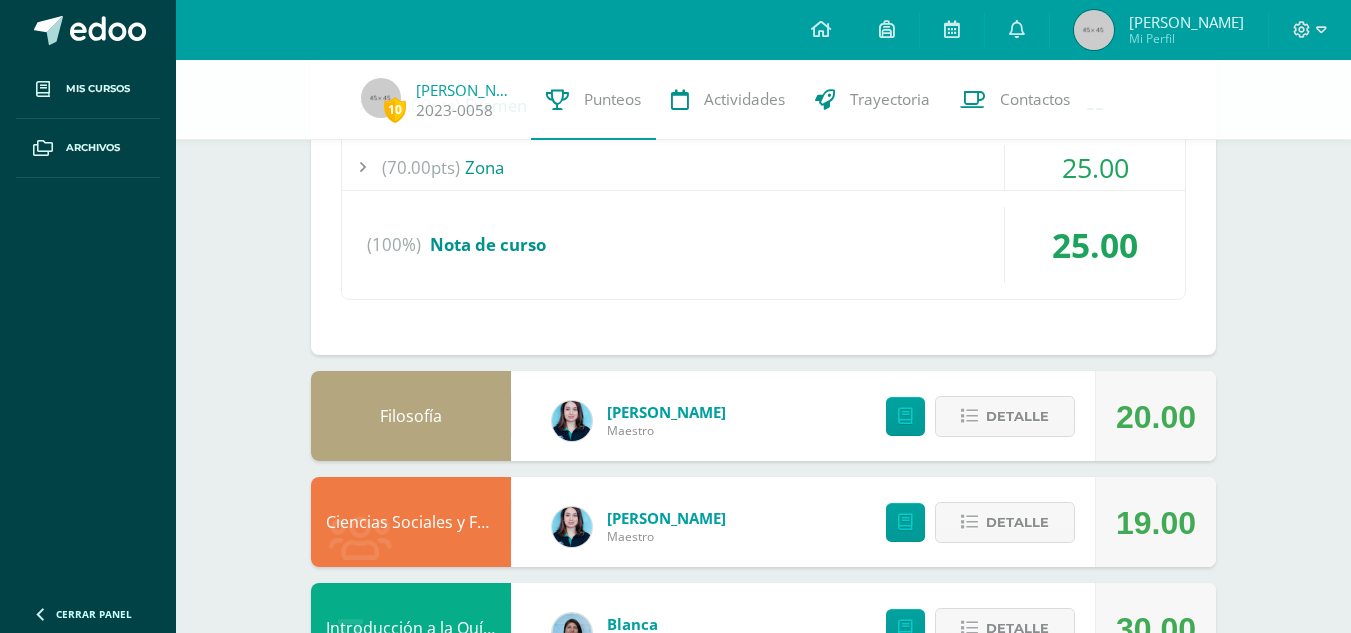 scroll, scrollTop: 1400, scrollLeft: 0, axis: vertical 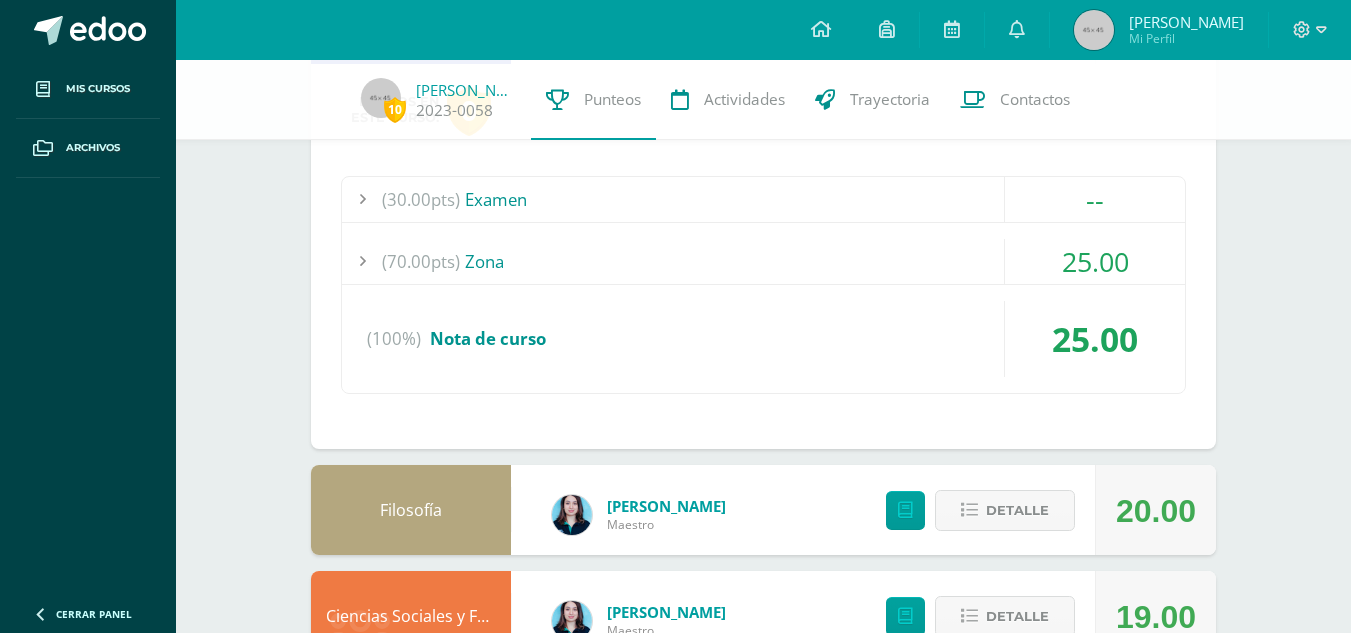 click on "(70.00pts)
Zona" at bounding box center (763, 261) 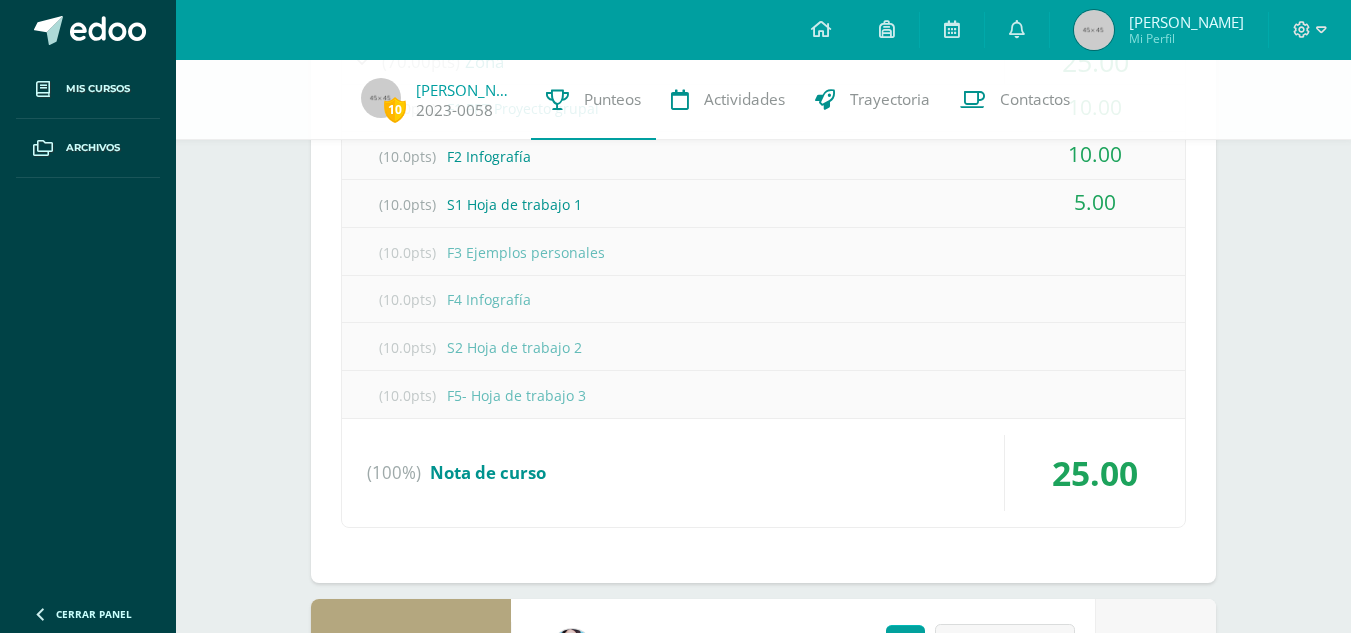scroll, scrollTop: 1800, scrollLeft: 0, axis: vertical 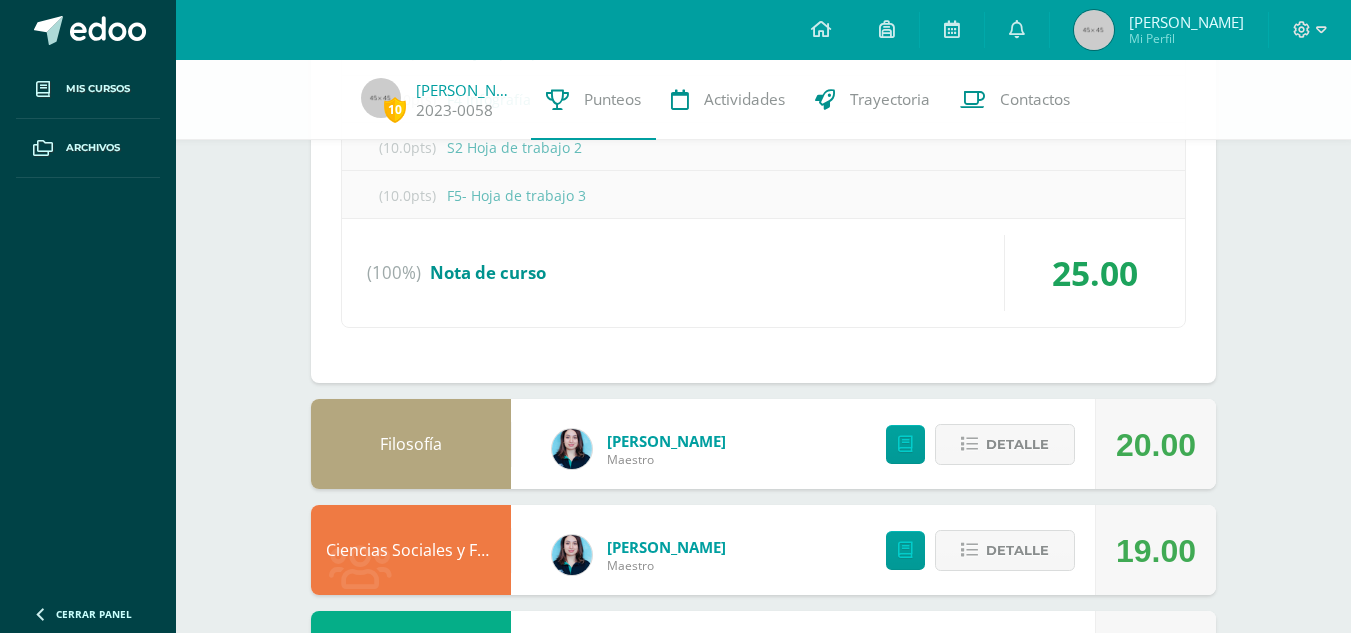 click on "10
Adrian Castillo
2023-0058
Punteos Actividades Trayectoria Contactos  Pendiente
Unidad 3                             Unidad 1 Unidad 2 Unidad 3 Unidad 4 Descargar boleta
Introducción a Biología
Blanca  Maestro
18.50
Detalle
Taller de Lectura
Rogelia Martinez Maestro No disponible Detalle
Speech
Carlos Sinto Maestro
26.00
Detalle
TOEFL
Silvia Bonilla Maestro No disponible Detalle
Language Arts
Ana Mendoza Maestro Detalle Maestro 0" at bounding box center (763, -235) 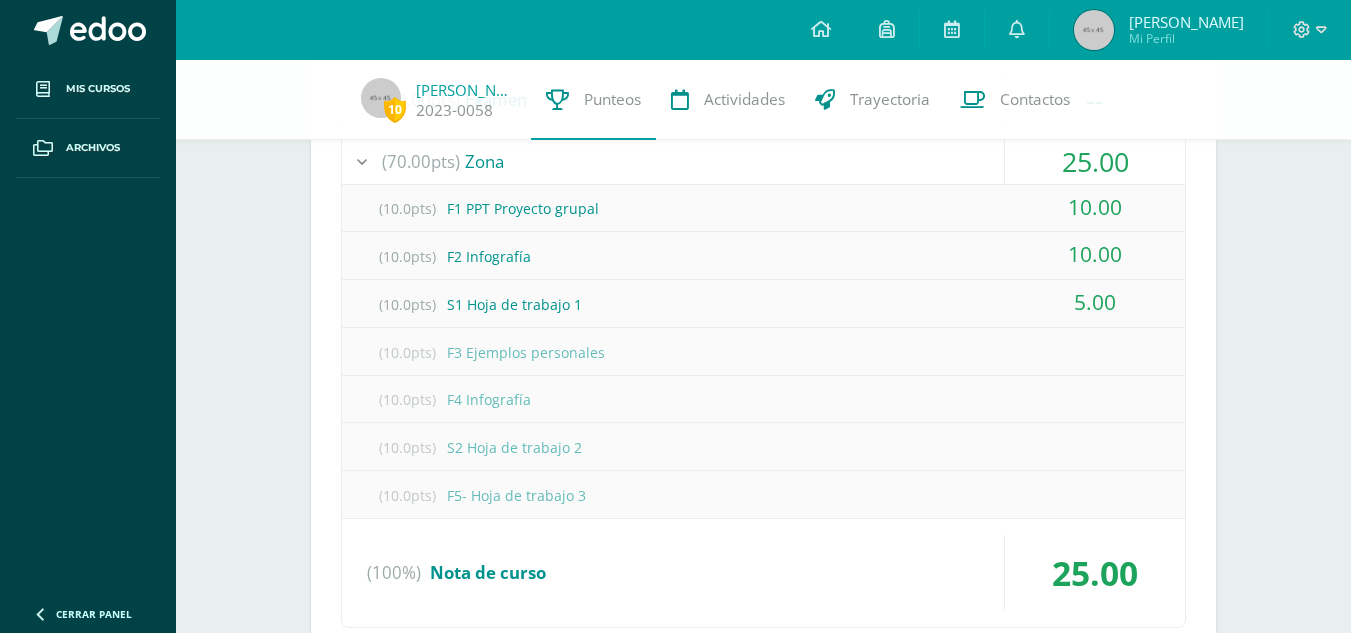 scroll, scrollTop: 1200, scrollLeft: 0, axis: vertical 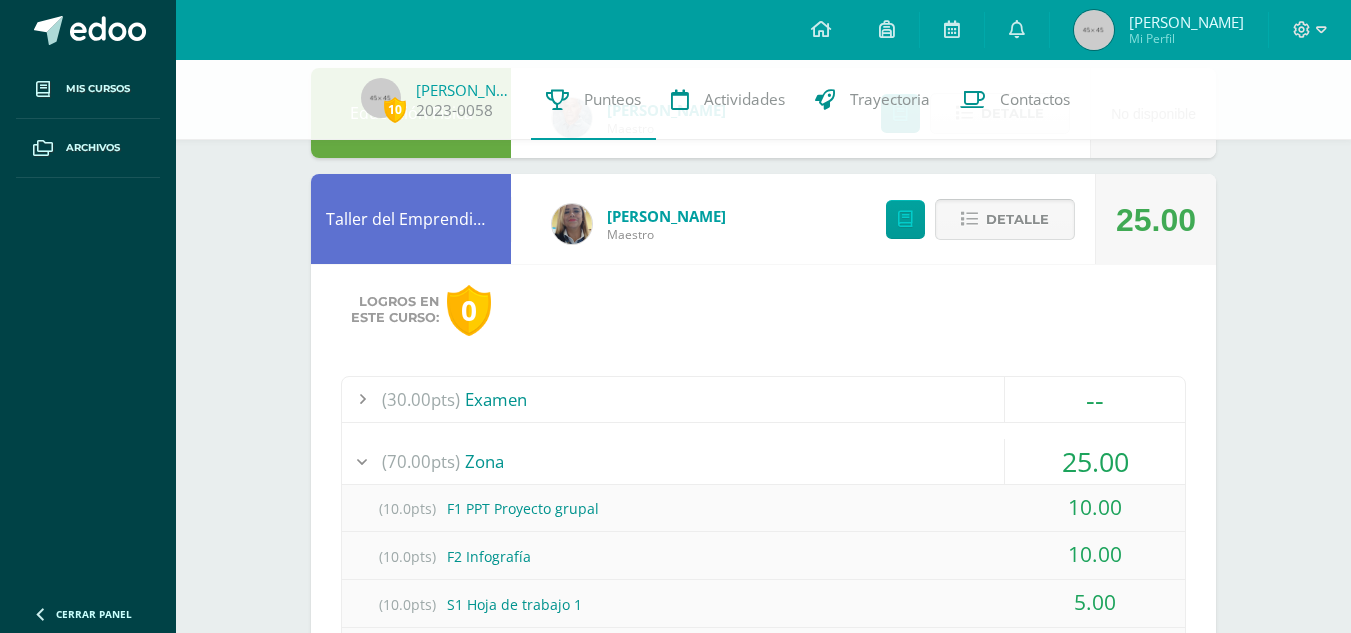 click on "Detalle" at bounding box center (1017, 219) 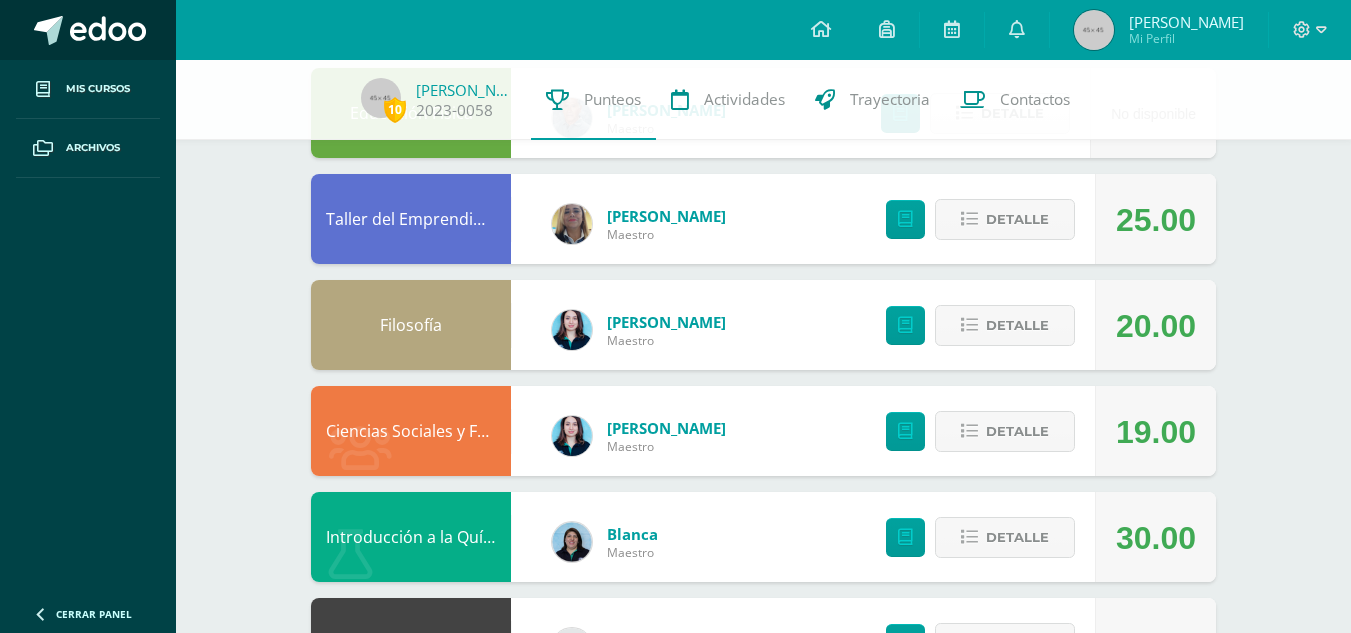click at bounding box center (108, 31) 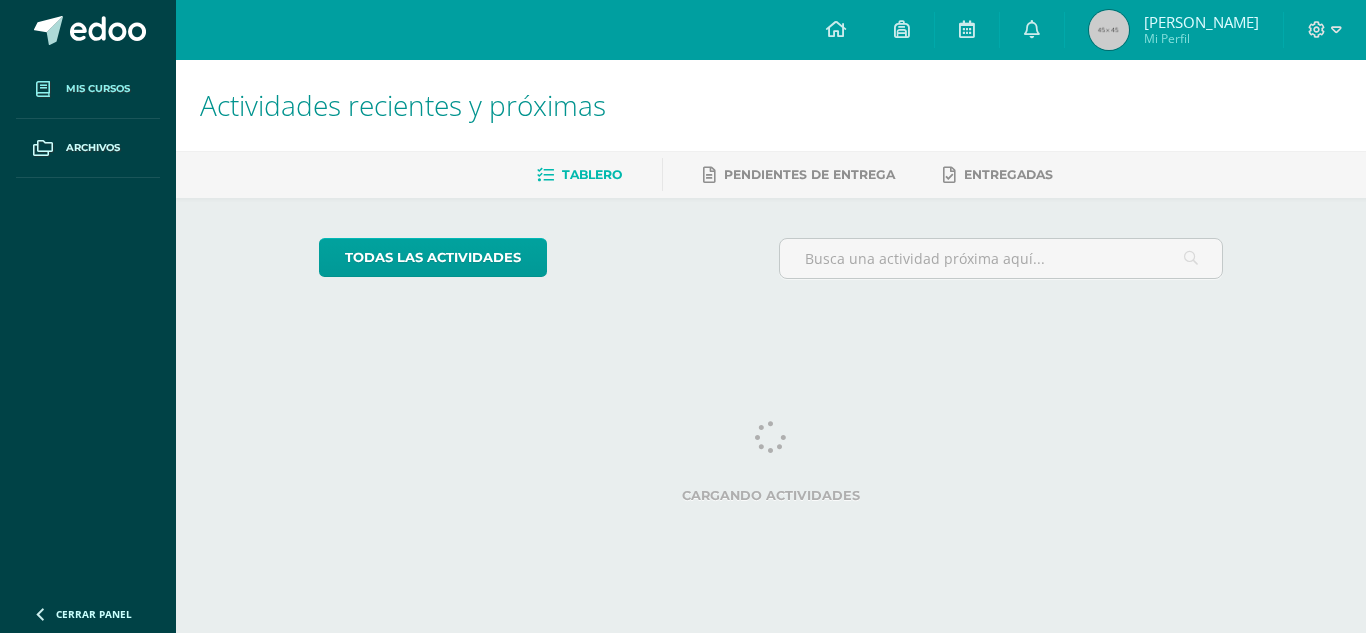 scroll, scrollTop: 0, scrollLeft: 0, axis: both 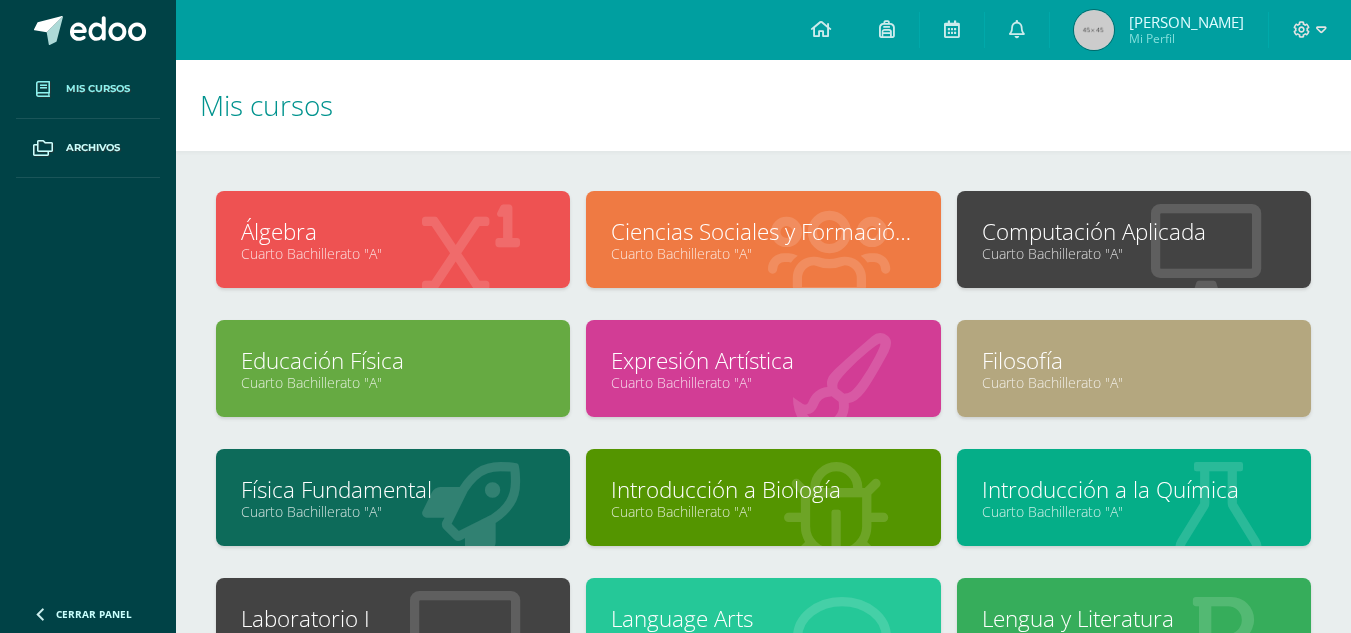 click on "Álgebra
Cuarto Bachillerato "A"
Ciencias Sociales y Formación Ciudadana
Cuarto Bachillerato "A"" at bounding box center (763, 556) 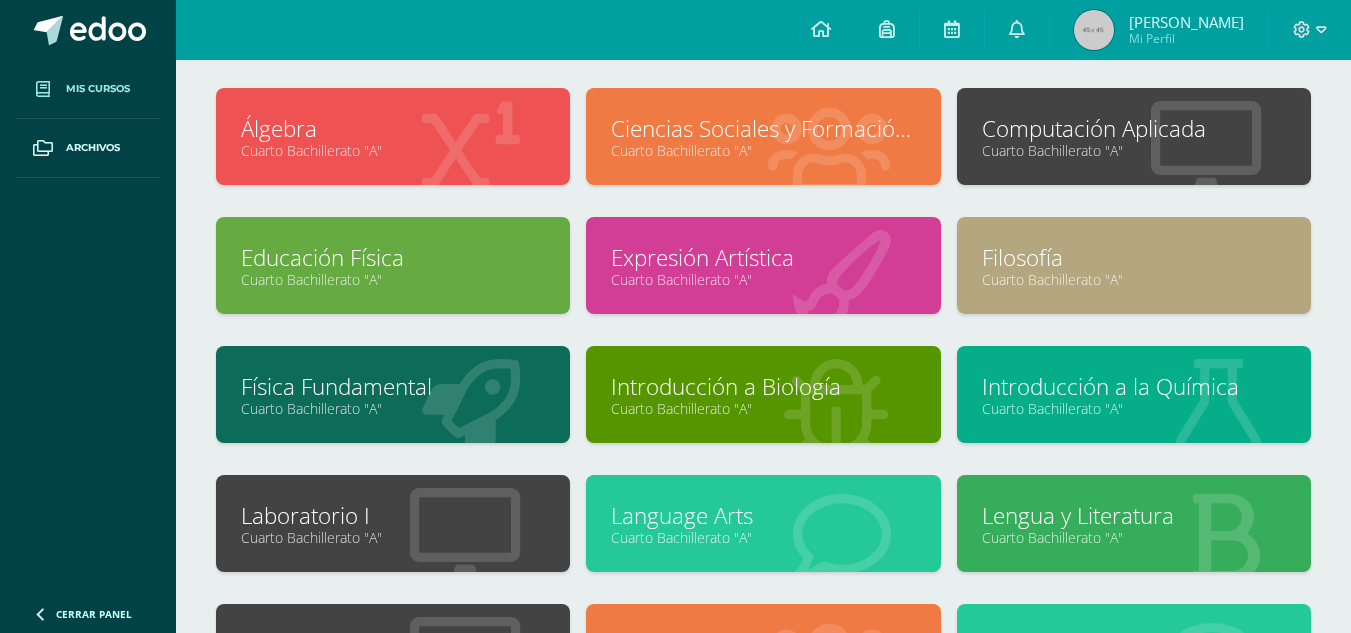 scroll, scrollTop: 200, scrollLeft: 0, axis: vertical 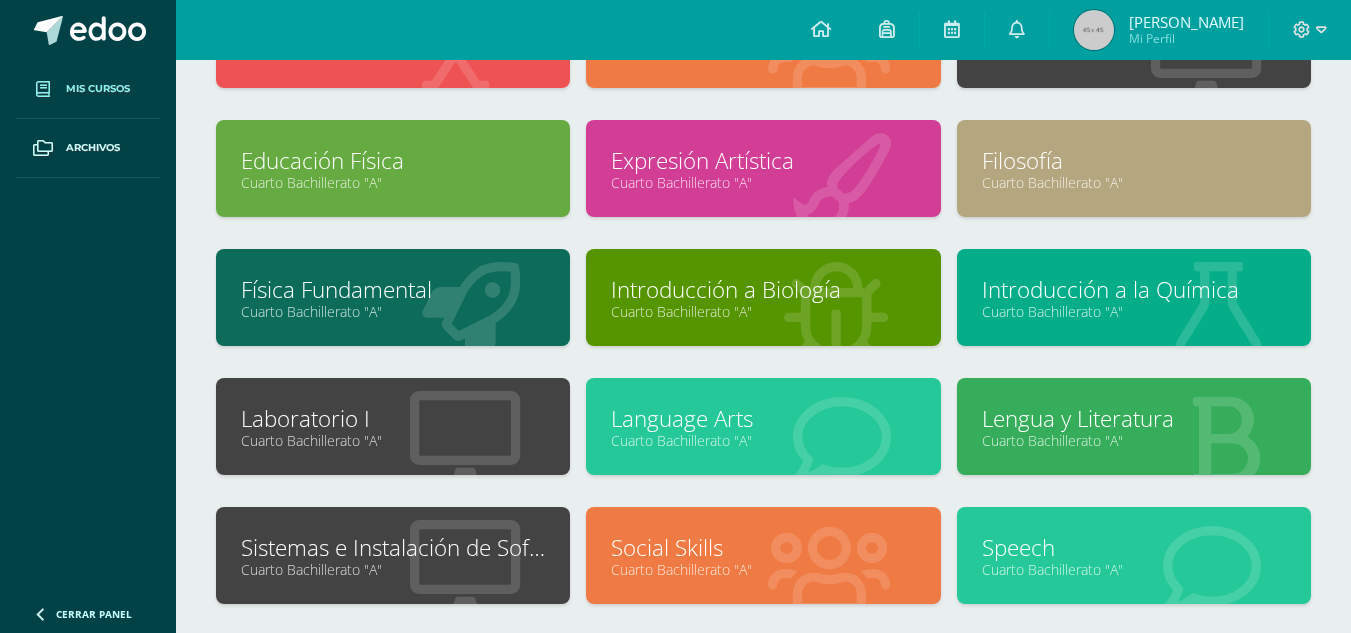 click on "Cuarto Bachillerato "A"" at bounding box center [393, 440] 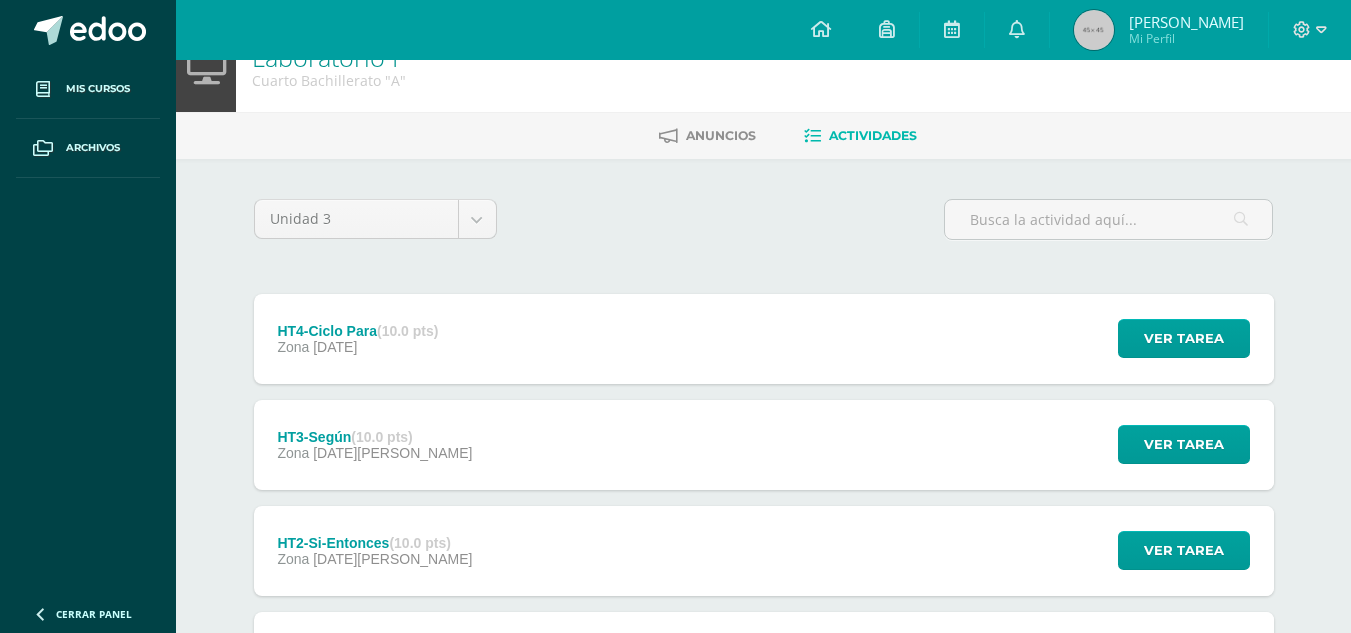 scroll, scrollTop: 100, scrollLeft: 0, axis: vertical 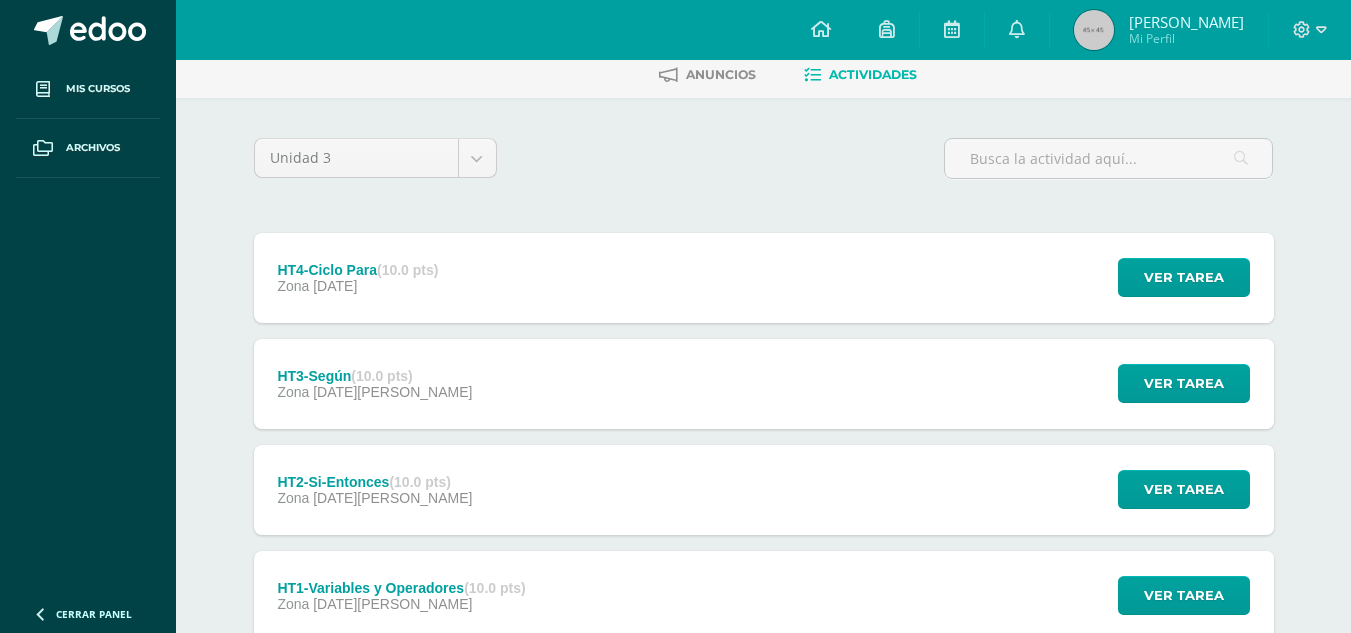 click on "HT4-Ciclo Para  (10.0 pts)
Zona
[DATE]
Ver tarea
HT4-Ciclo Para
Laboratorio I
Cargando contenido" at bounding box center (764, 278) 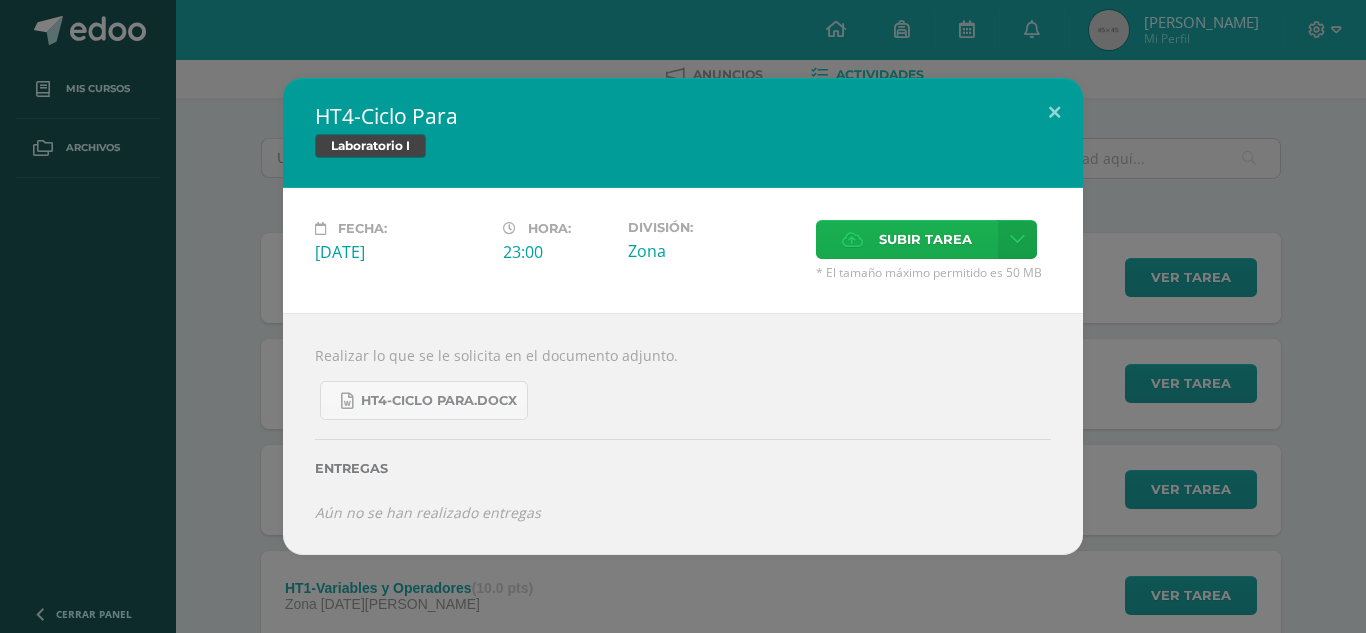 click on "Subir tarea" at bounding box center (925, 239) 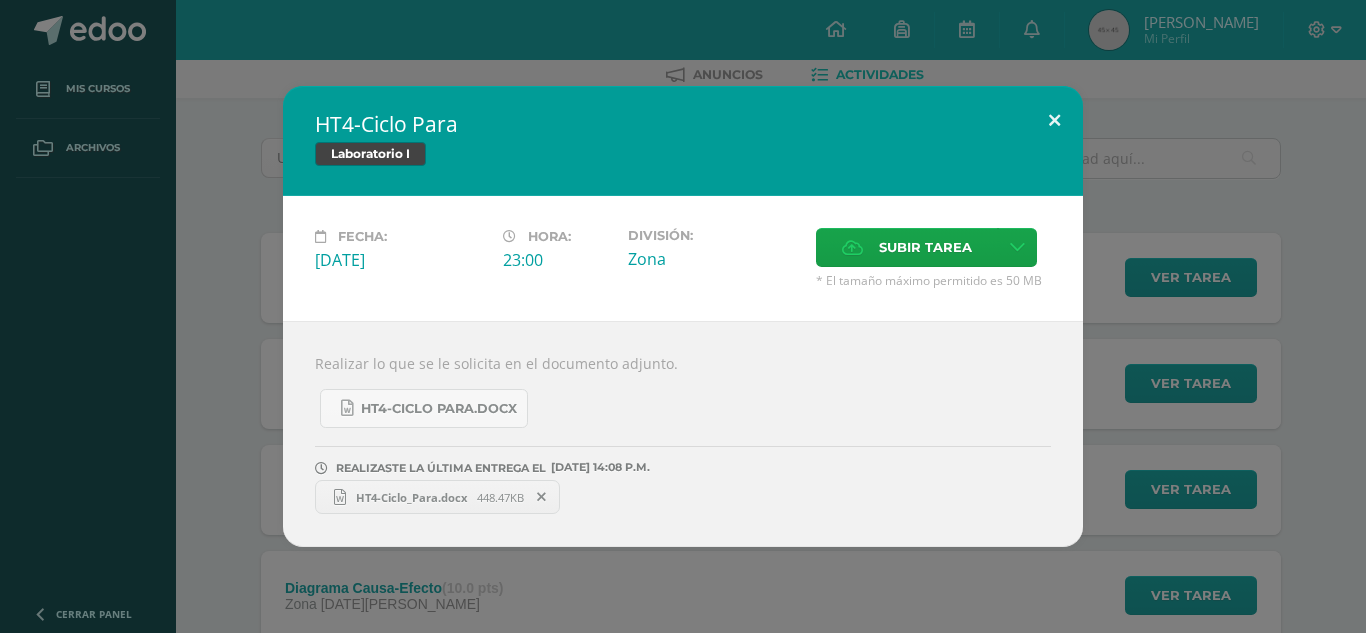click at bounding box center [1054, 120] 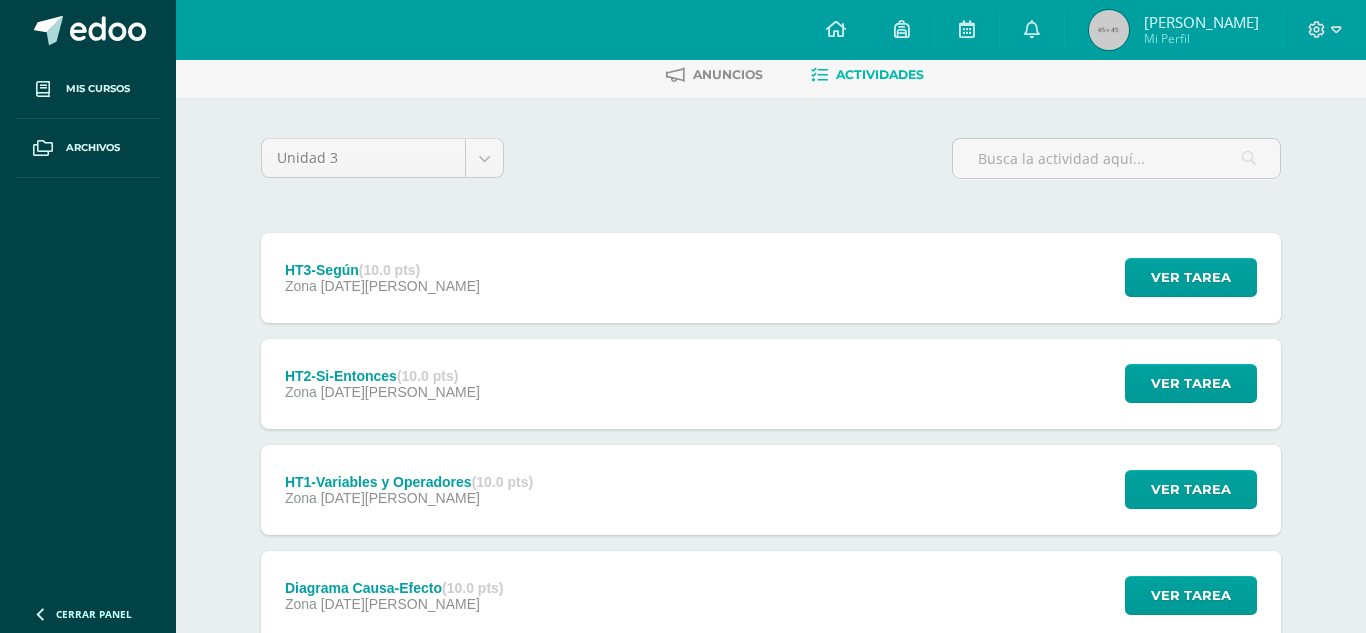 click on "HT4-Ciclo Para
Laboratorio I
Fecha:
[DATE][PERSON_NAME]:
23:00
División:
Zona
Aceptar" at bounding box center [683, 316] 